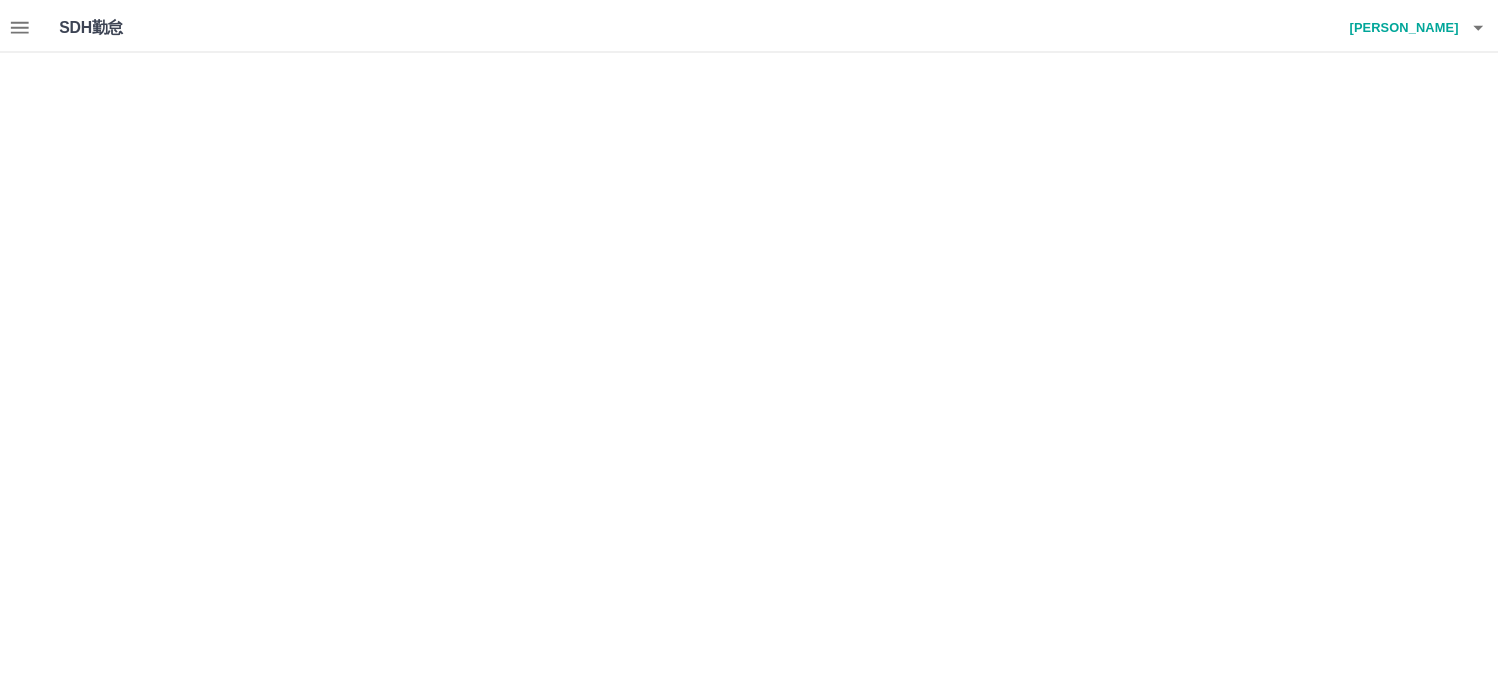 scroll, scrollTop: 0, scrollLeft: 0, axis: both 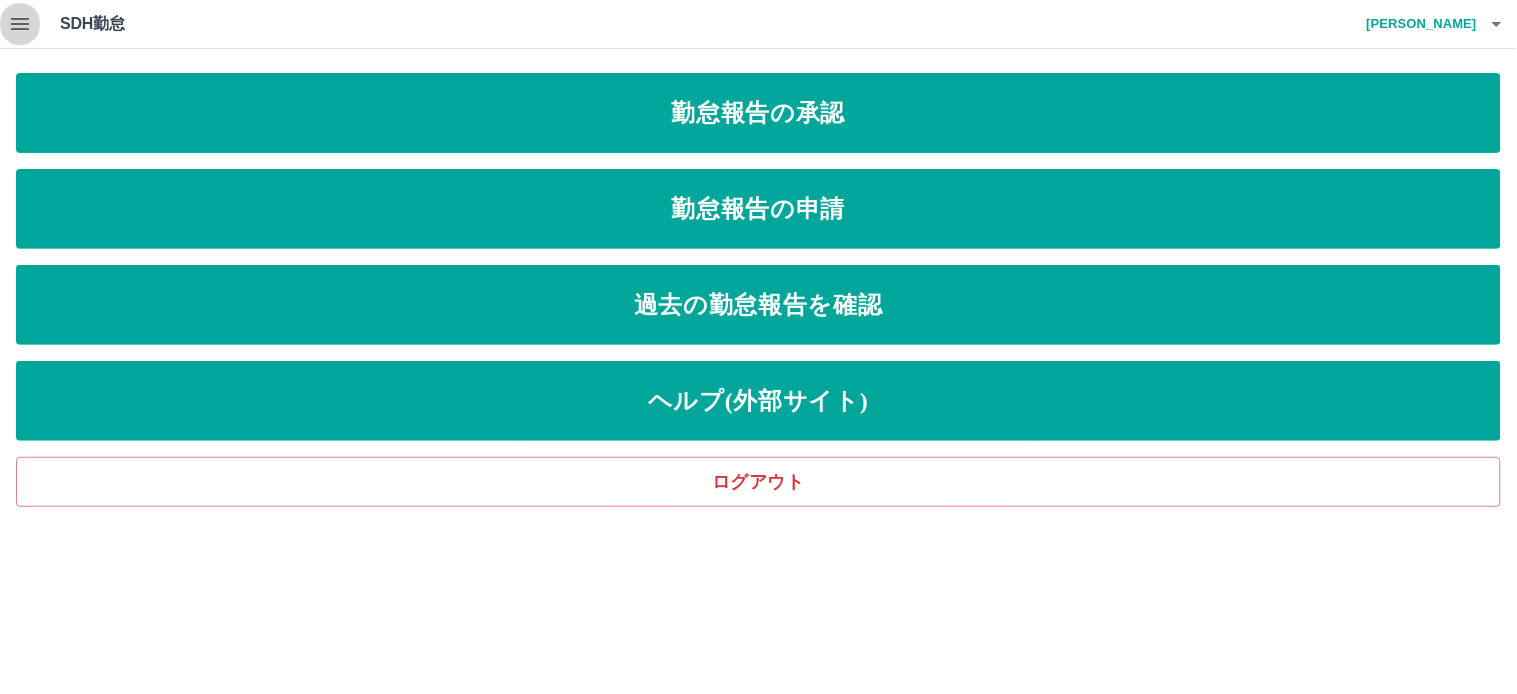 click 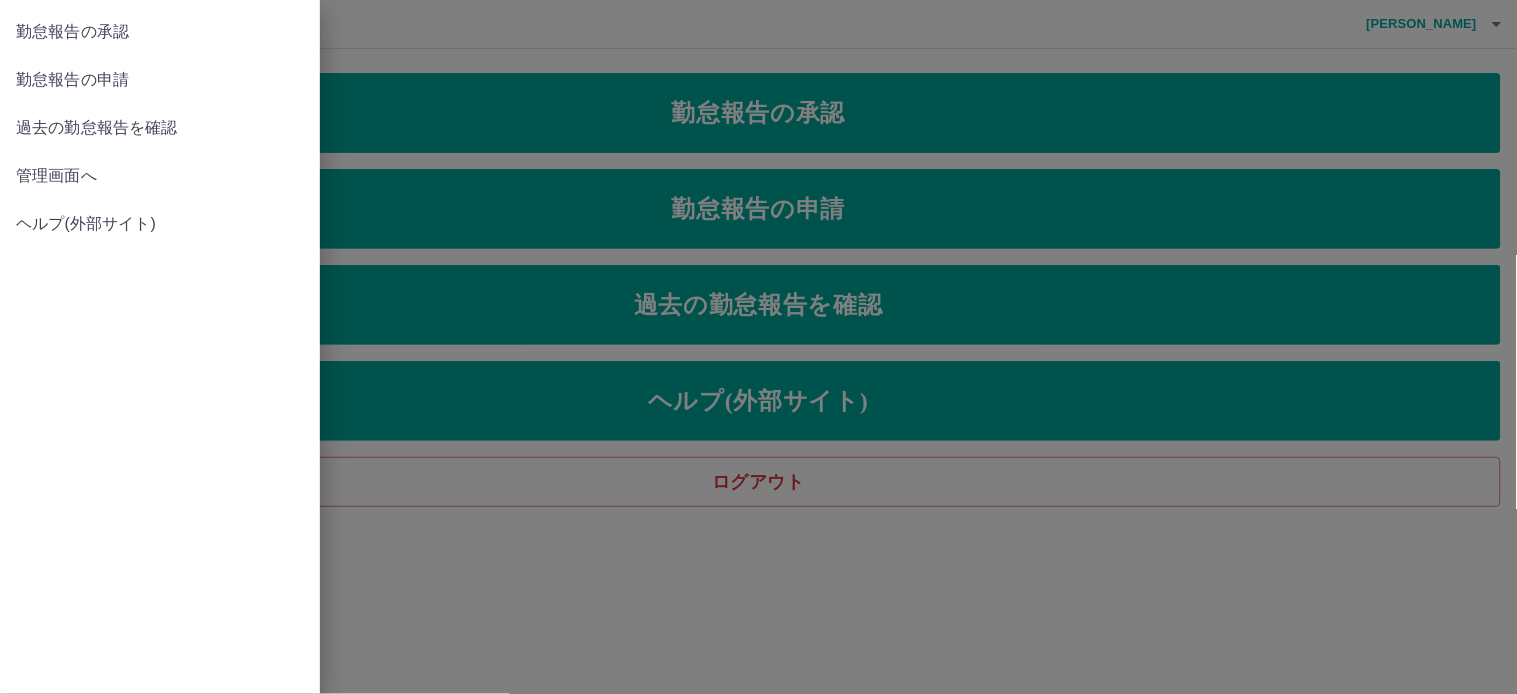 click on "管理画面へ" at bounding box center (160, 176) 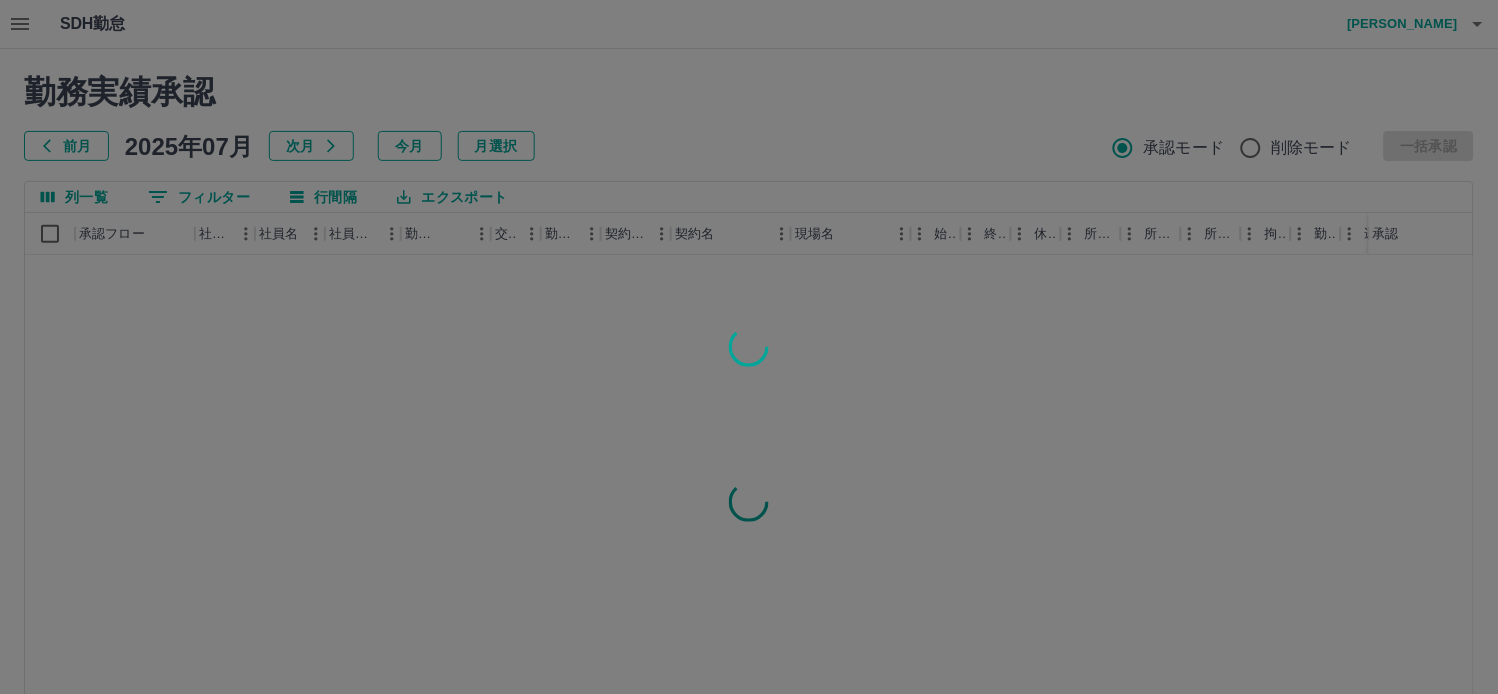 click at bounding box center [749, 347] 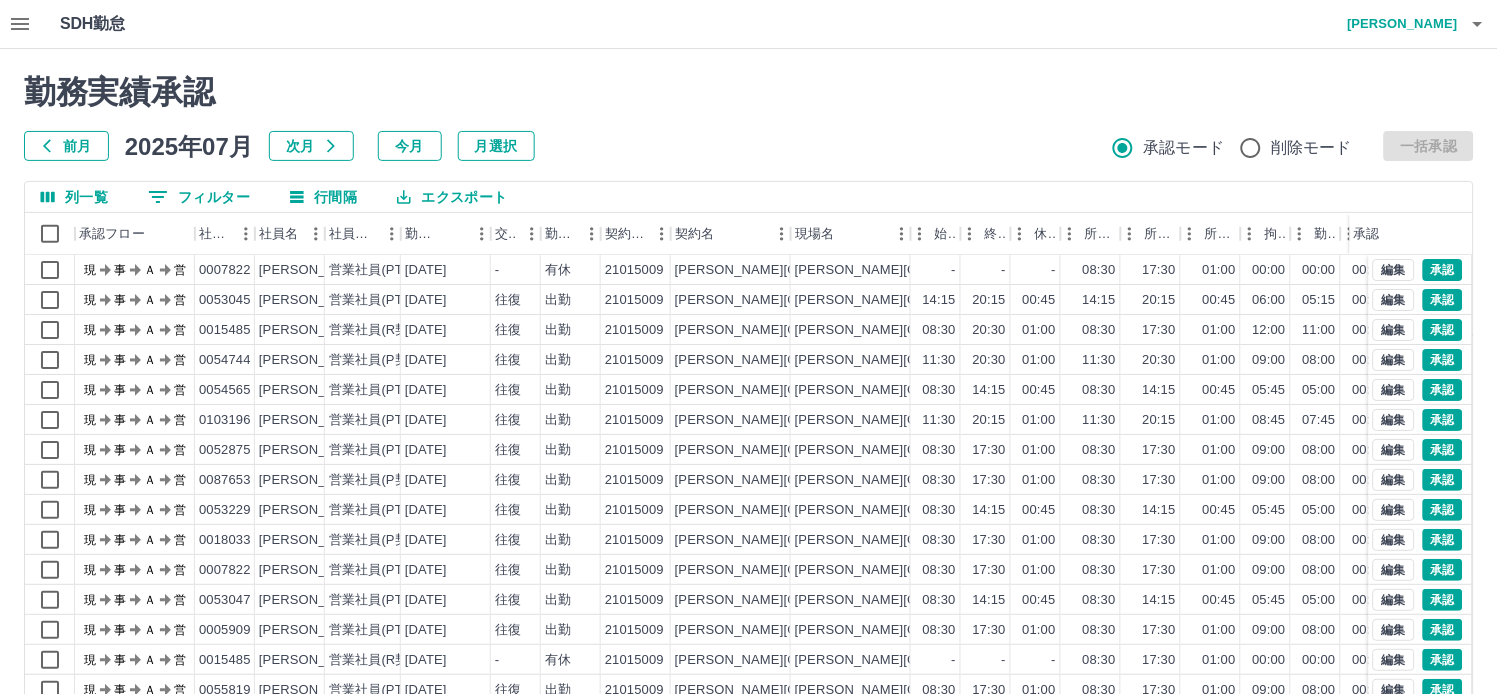click on "列一覧" at bounding box center (74, 197) 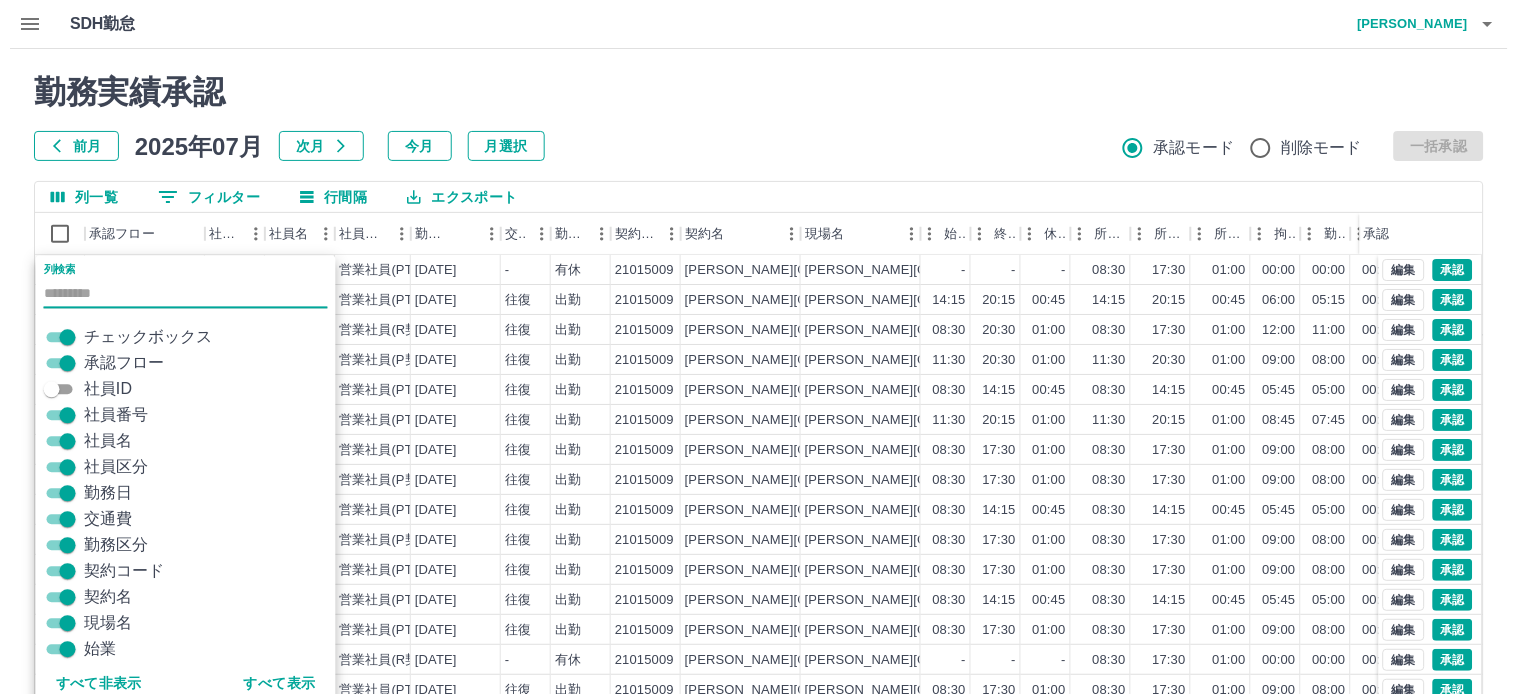 scroll, scrollTop: 11, scrollLeft: 0, axis: vertical 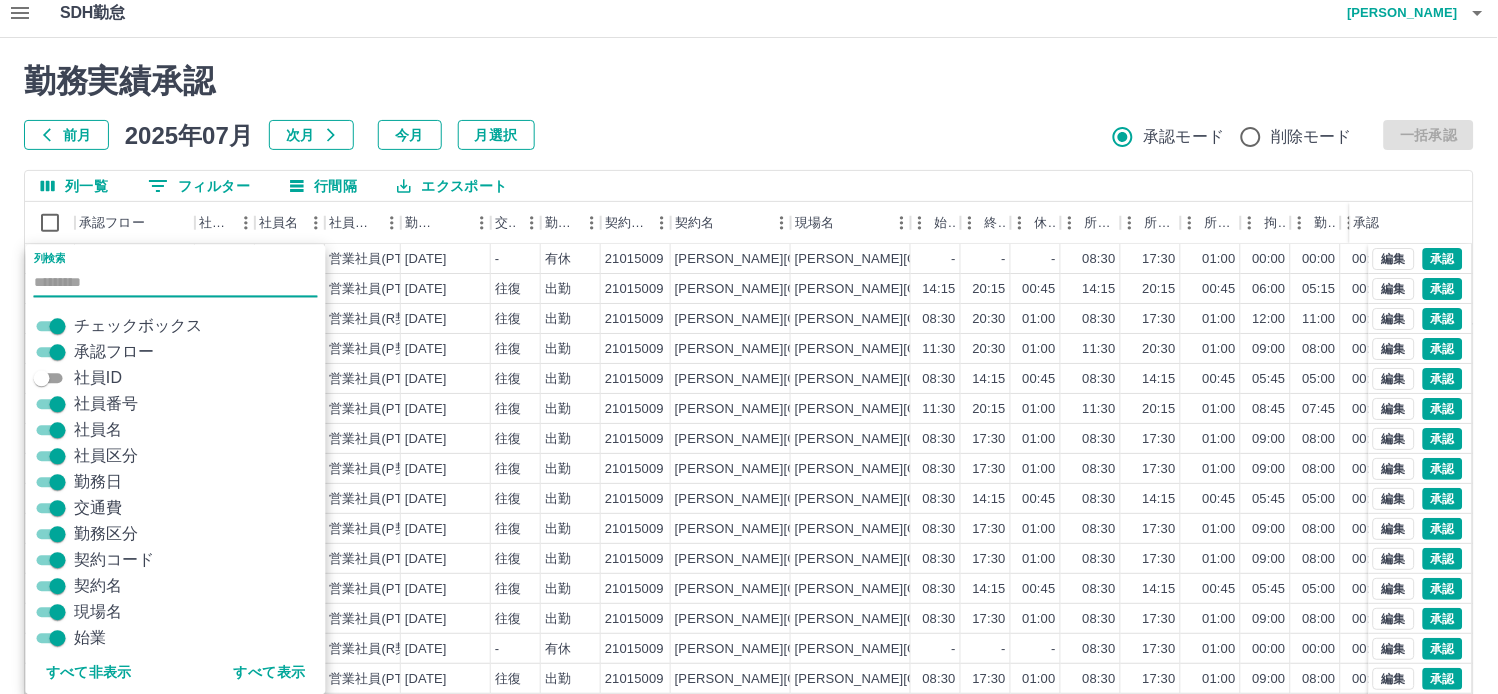 click on "社員区分" at bounding box center (106, 457) 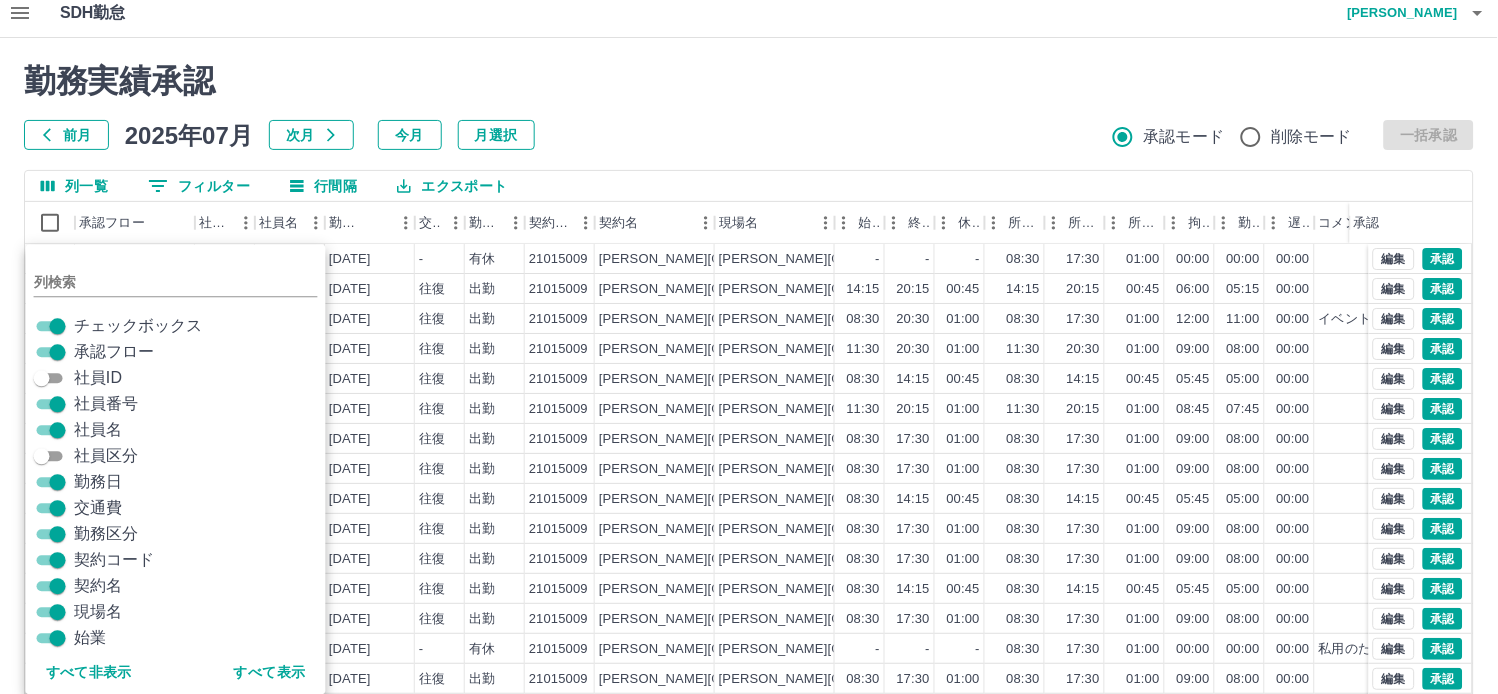 click on "契約名" at bounding box center (98, 587) 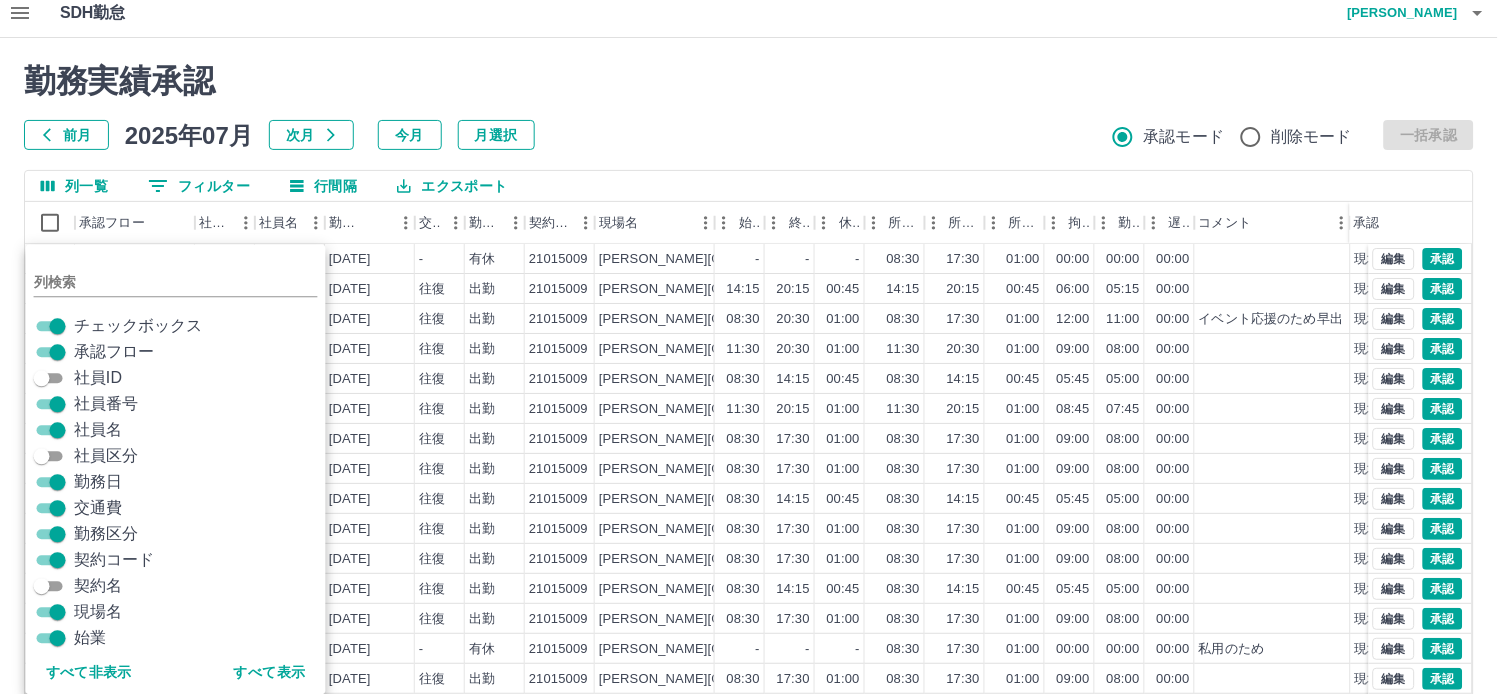 click on "前月 [DATE] 次月 今月 月選択 承認モード 削除モード 一括承認" at bounding box center [749, 135] 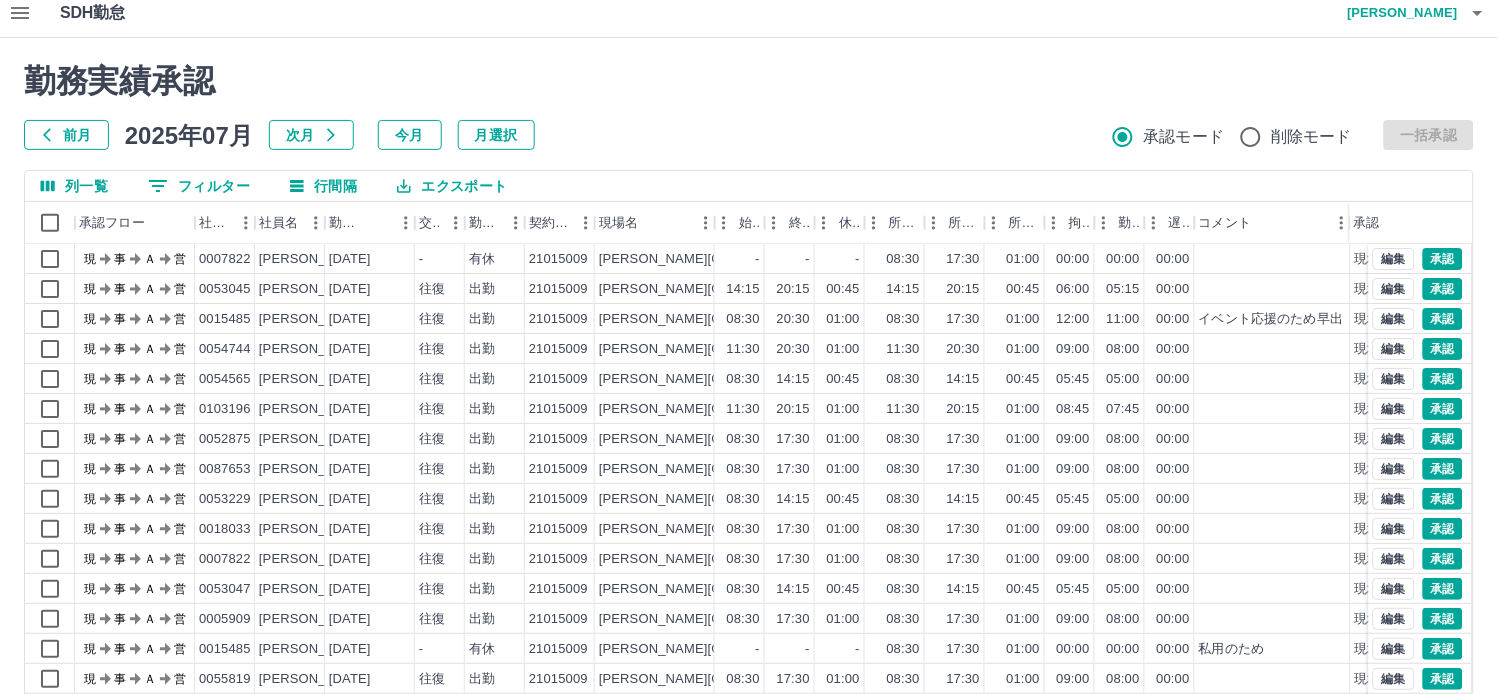 click on "0 フィルター" at bounding box center (199, 186) 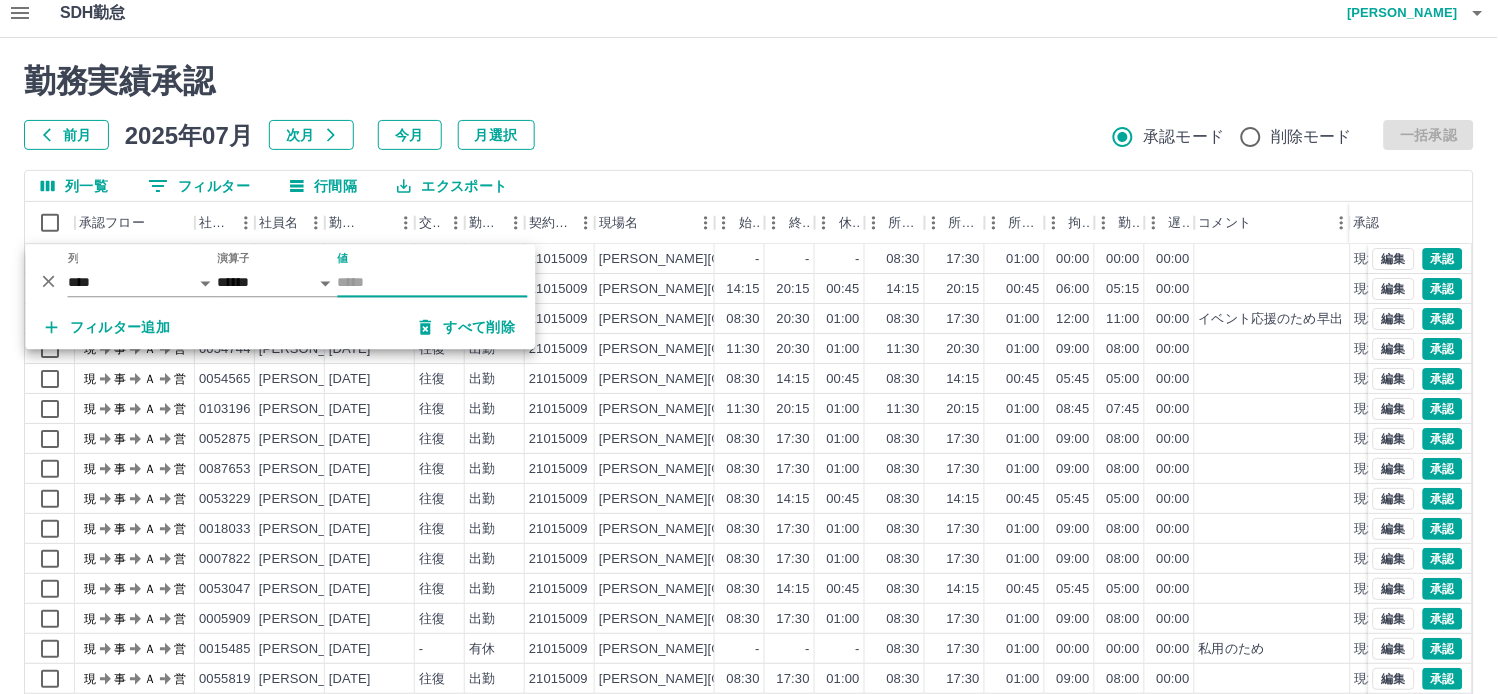 click on "0 フィルター" at bounding box center (199, 186) 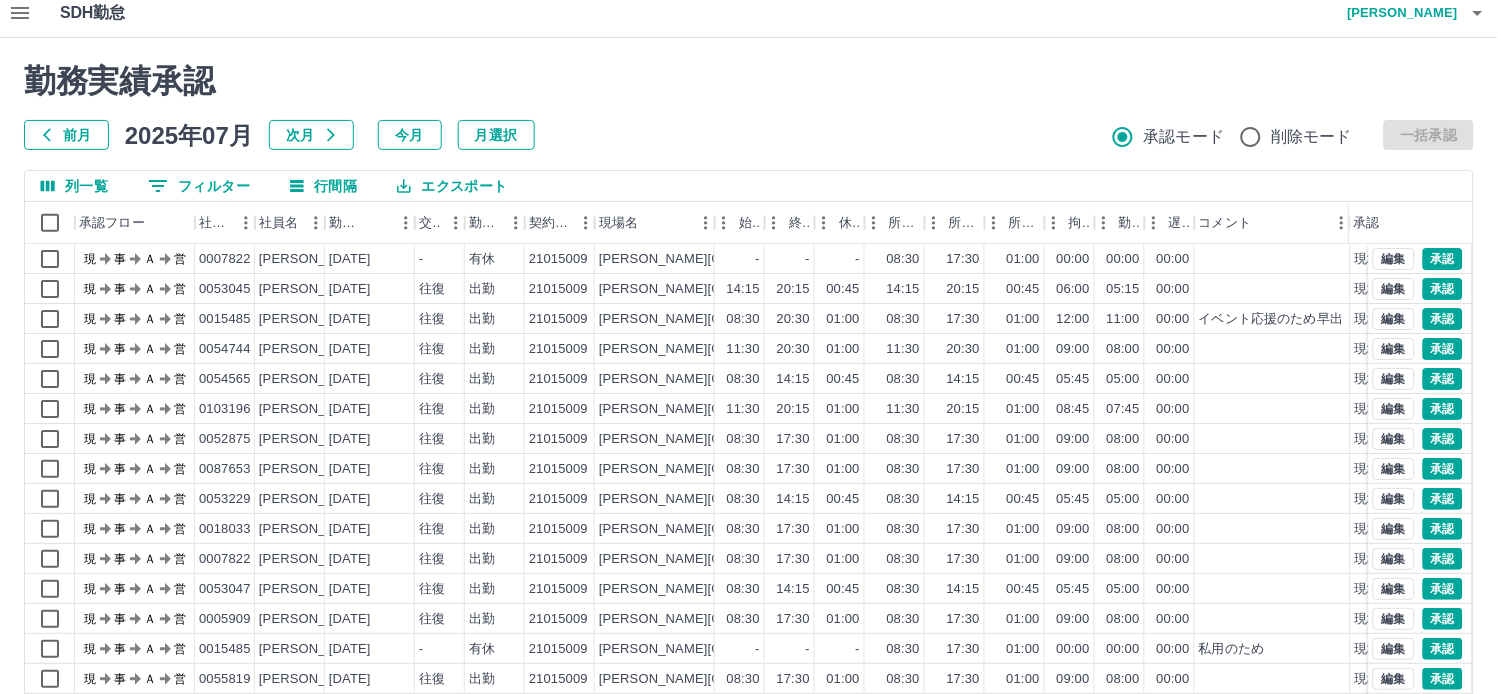 click on "行間隔" at bounding box center [323, 186] 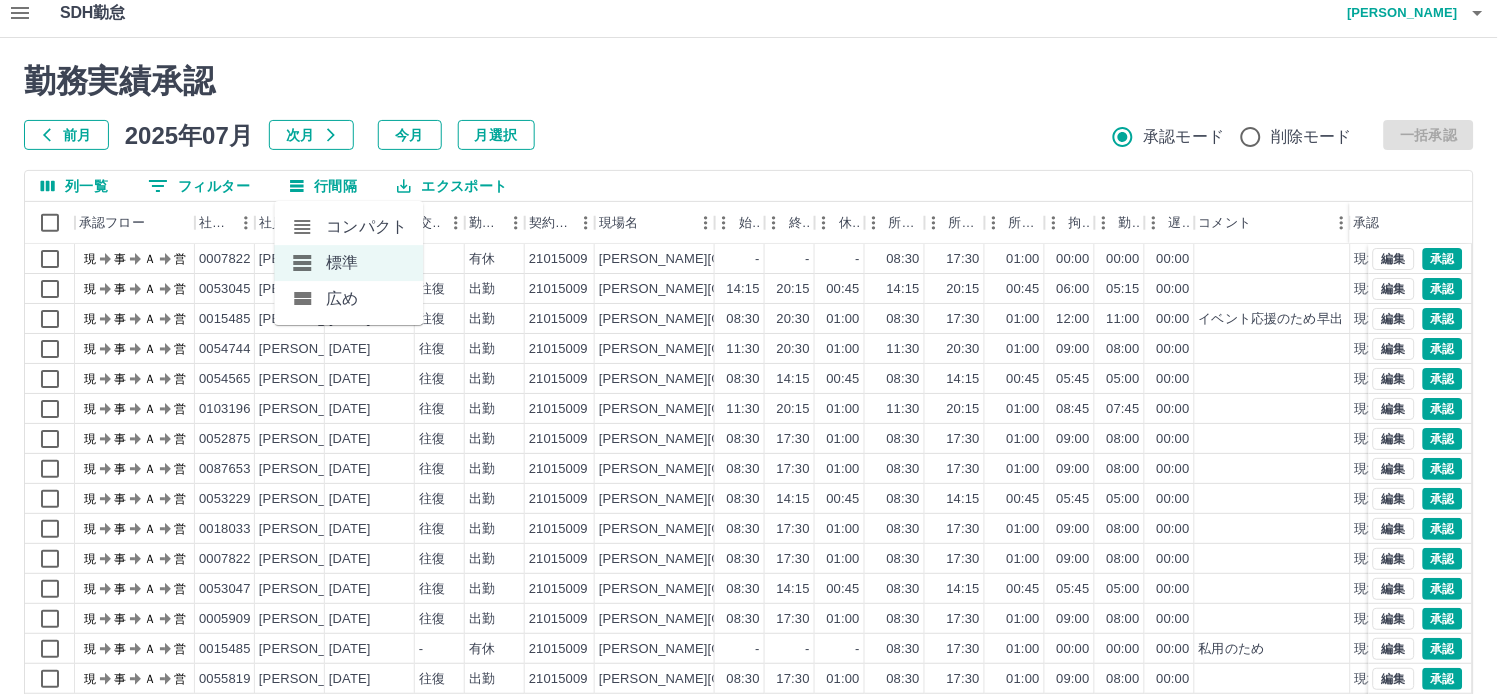 click on "コンパクト" at bounding box center (348, 227) 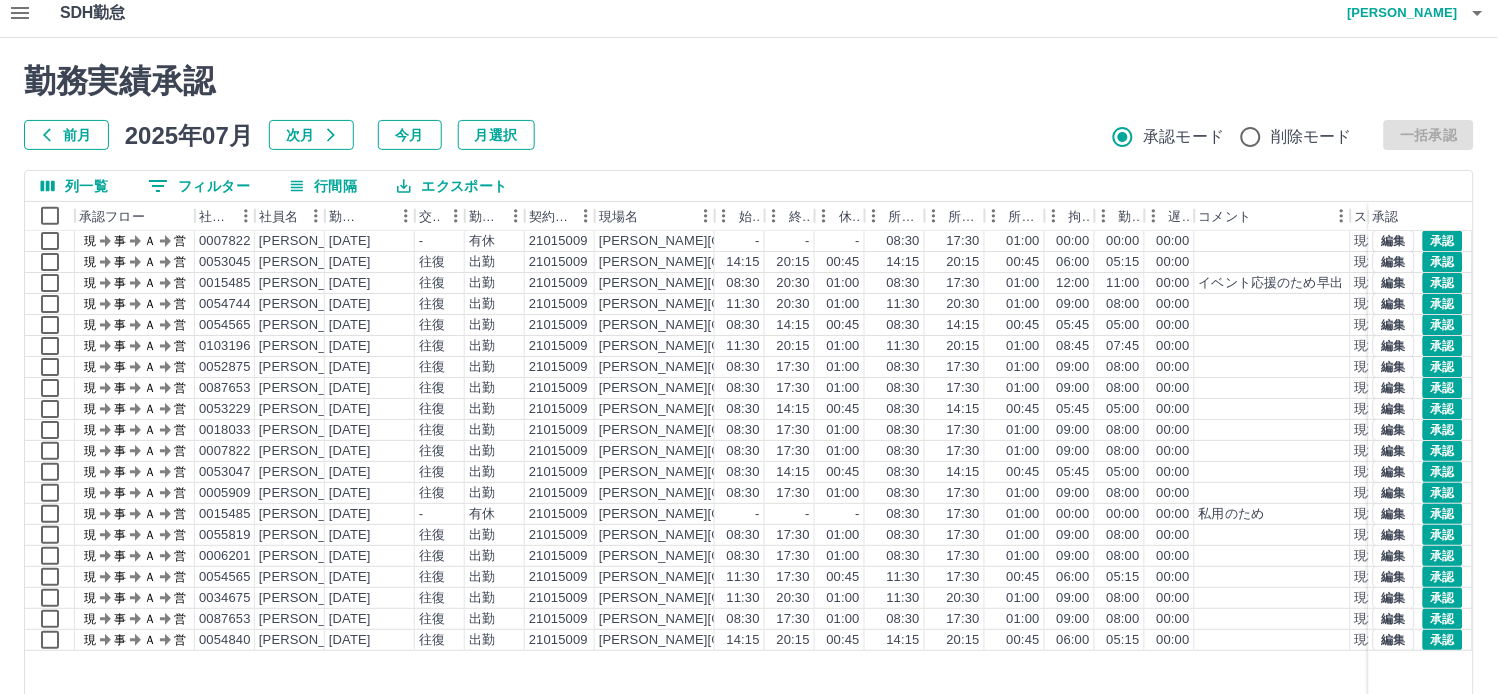 click on "0 フィルター" at bounding box center [199, 186] 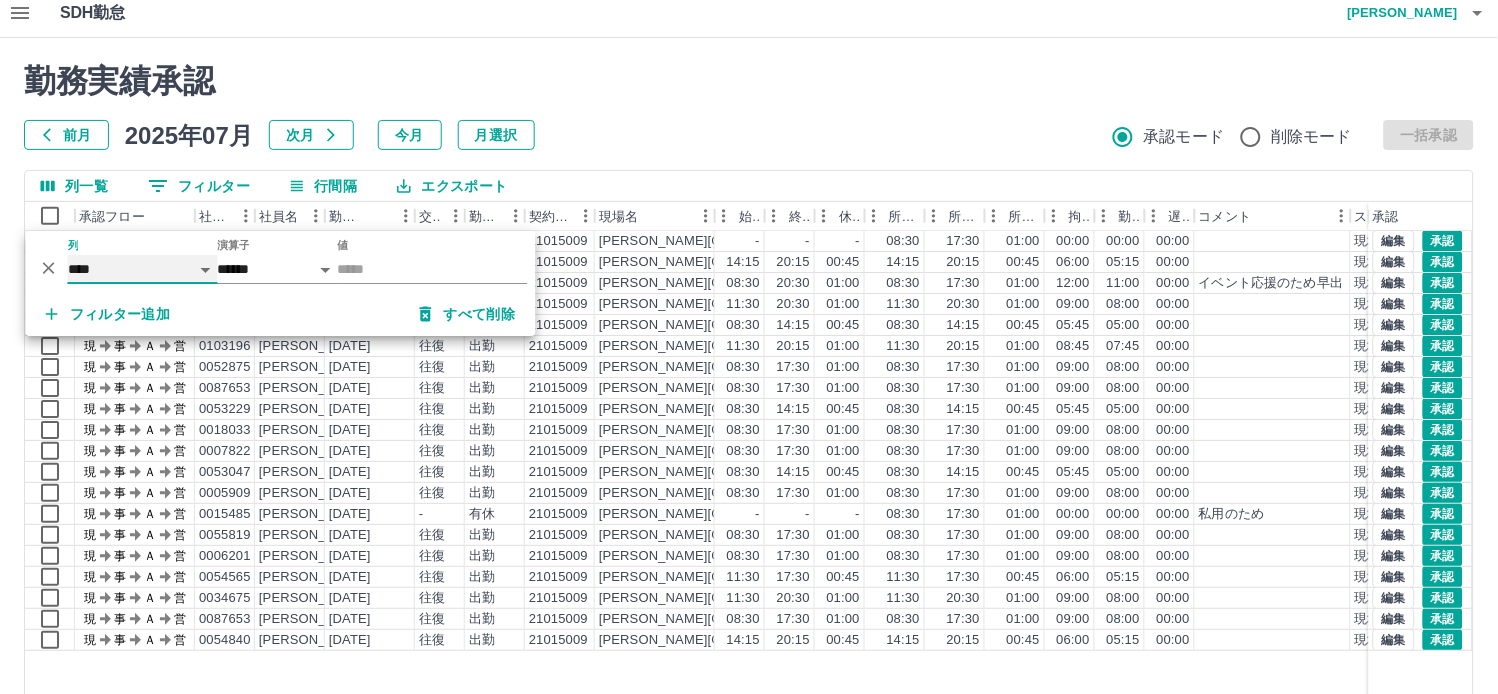 click on "**** *** **** *** *** **** ***** *** *** ** ** ** **** **** **** ** ** *** **** *****" at bounding box center [143, 269] 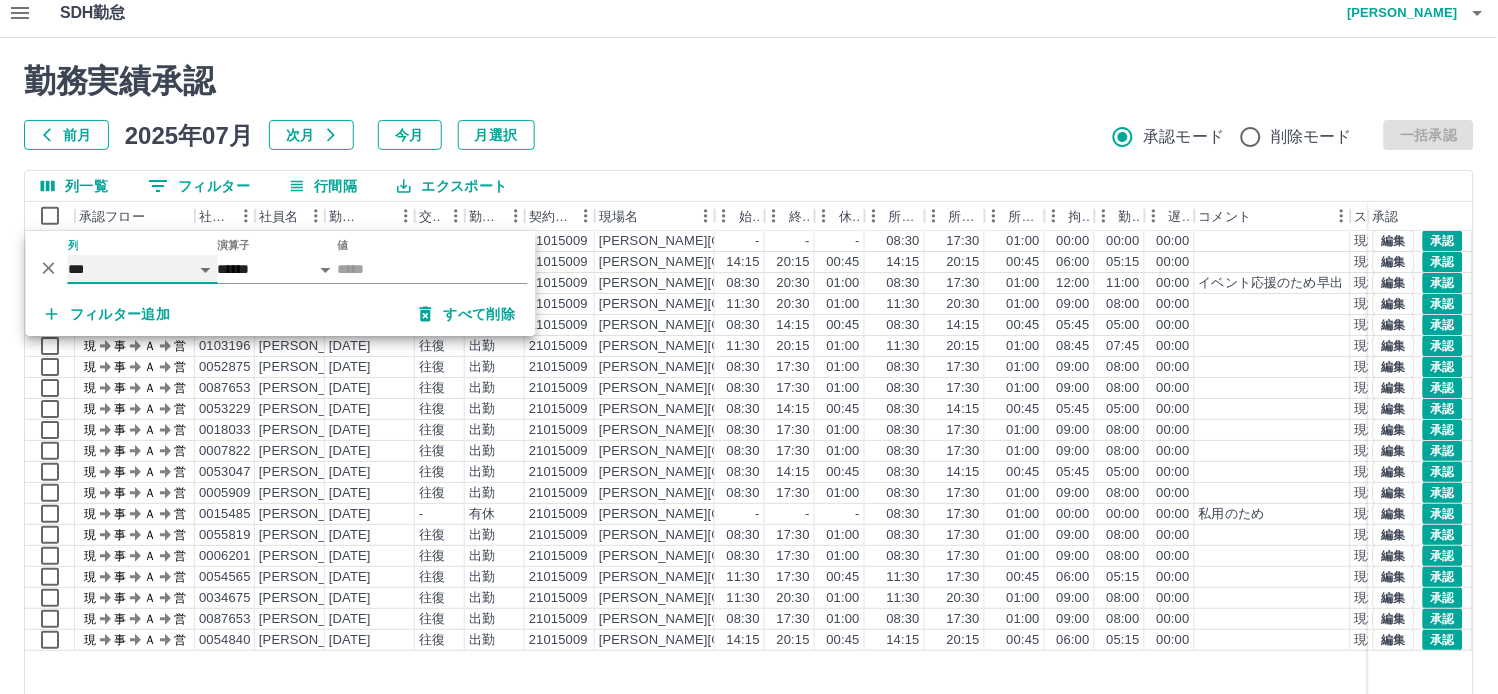 click on "**** *** **** *** *** **** ***** *** *** ** ** ** **** **** **** ** ** *** **** *****" at bounding box center (143, 269) 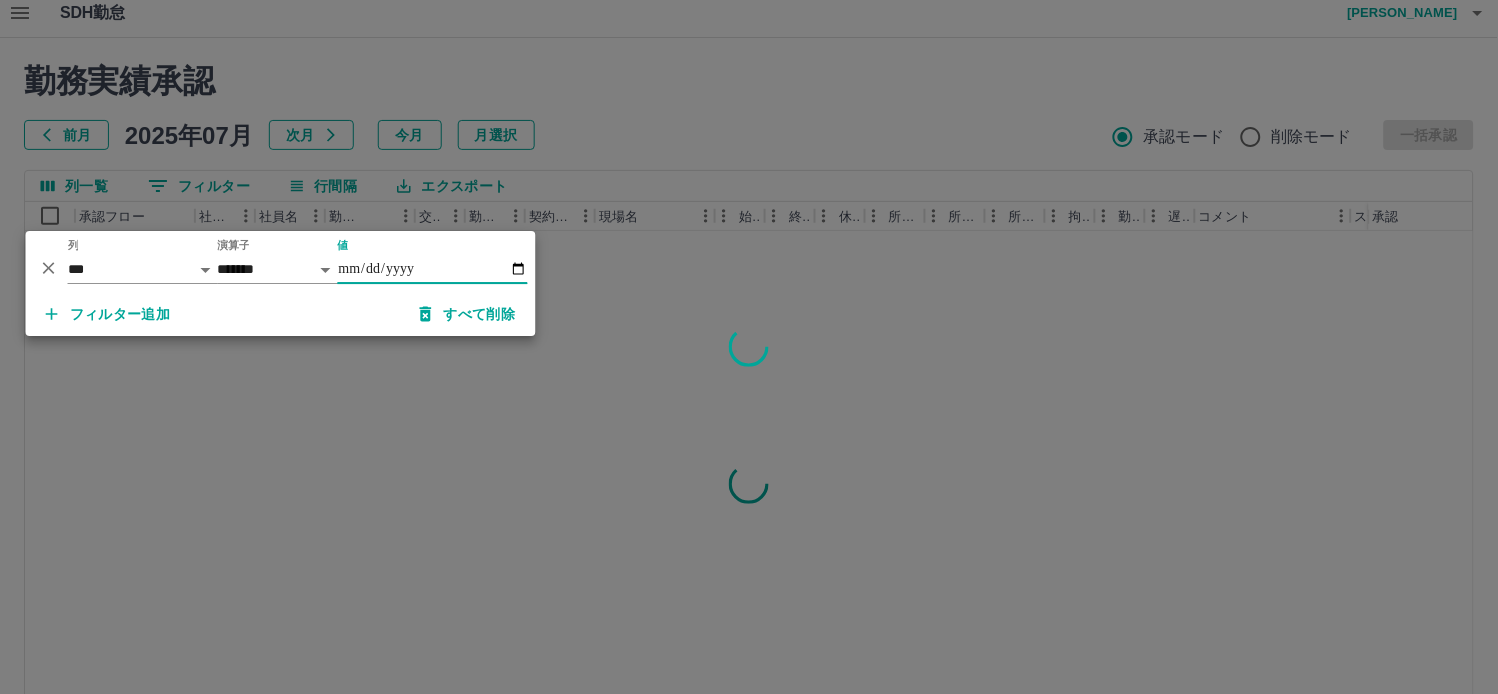 click on "値" at bounding box center [433, 269] 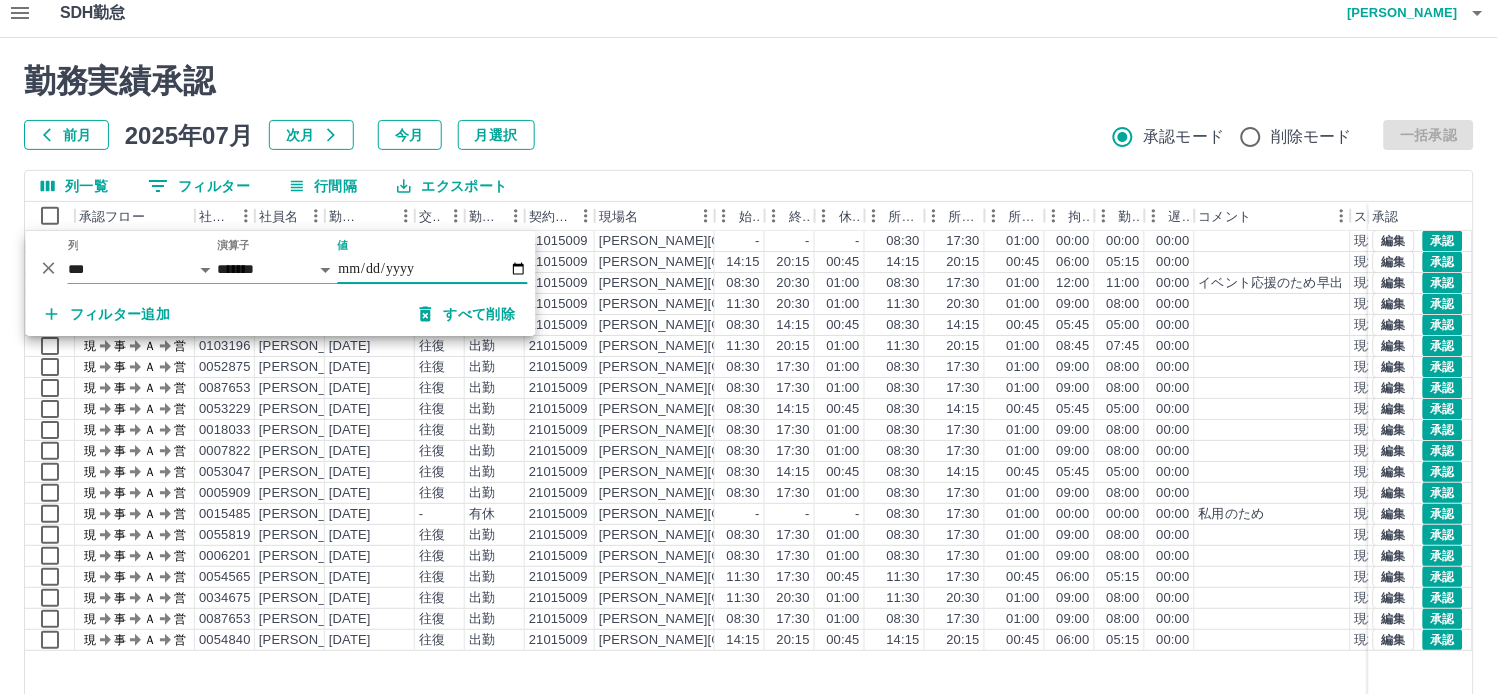 type on "**********" 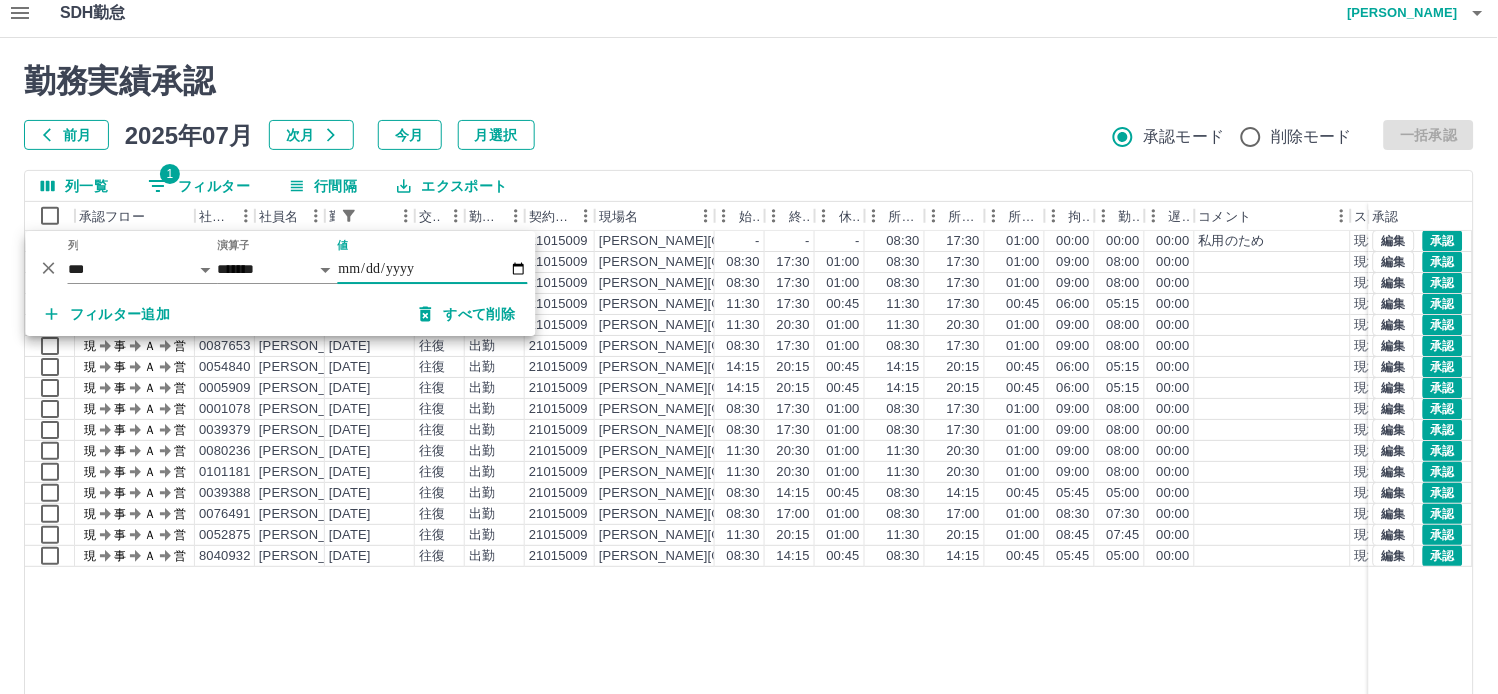 click on "勤務実績承認 前月 [DATE] 次月 今月 月選択 承認モード 削除モード 一括承認" at bounding box center [749, 106] 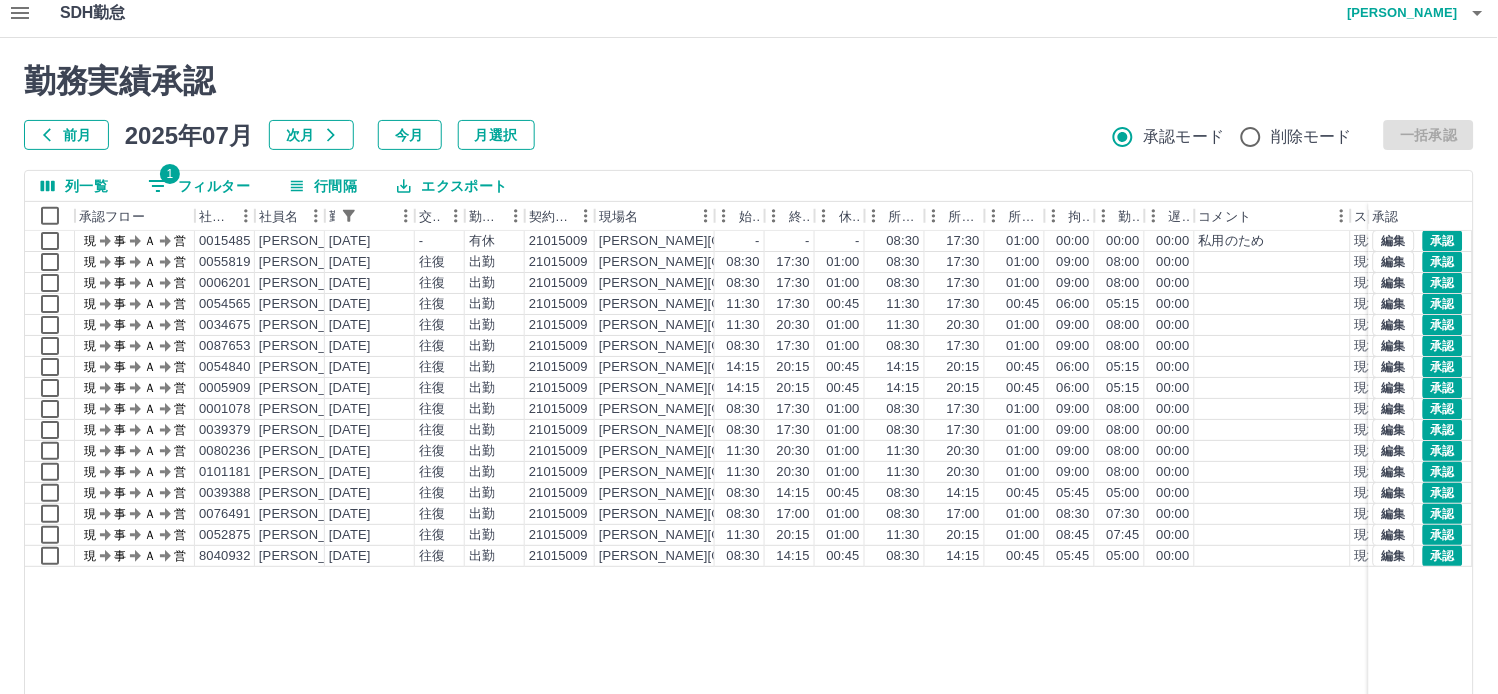click at bounding box center (20, 13) 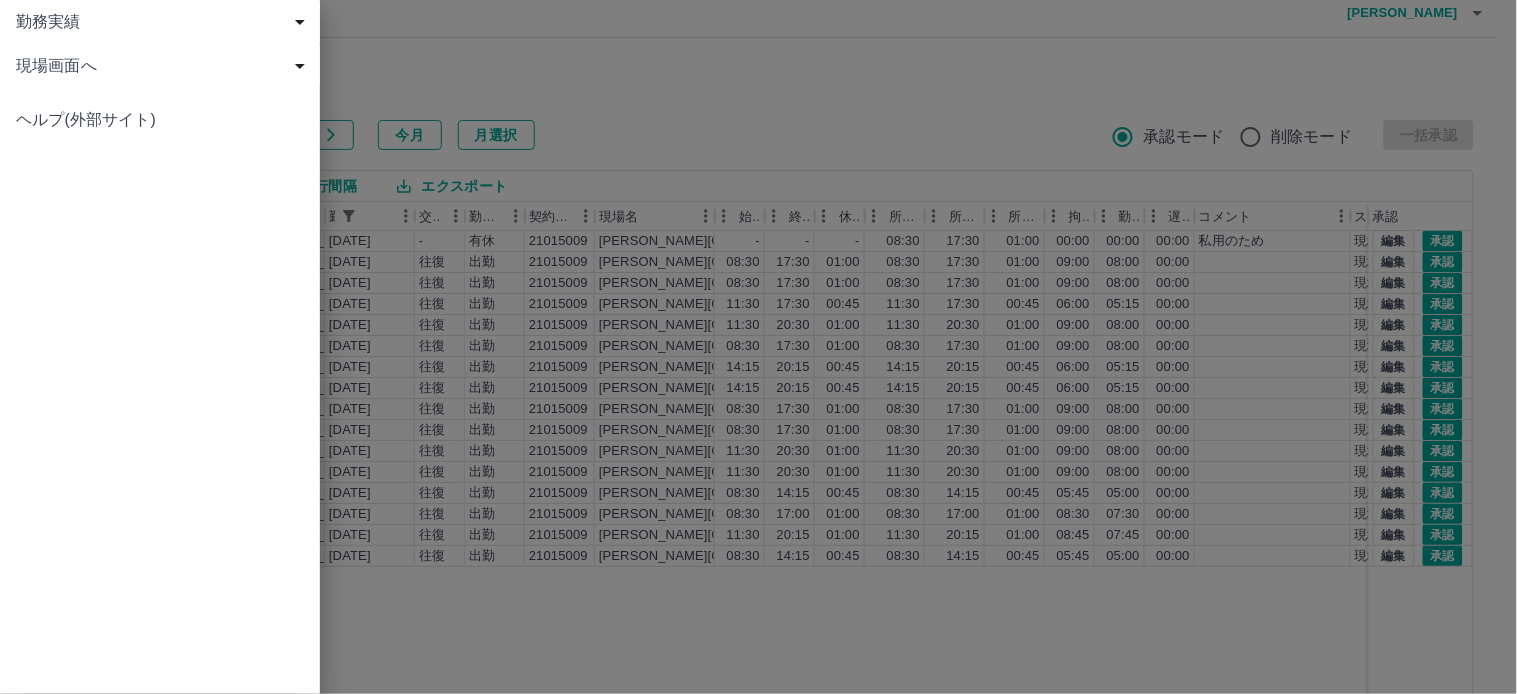 click on "現場画面へ" at bounding box center [164, 66] 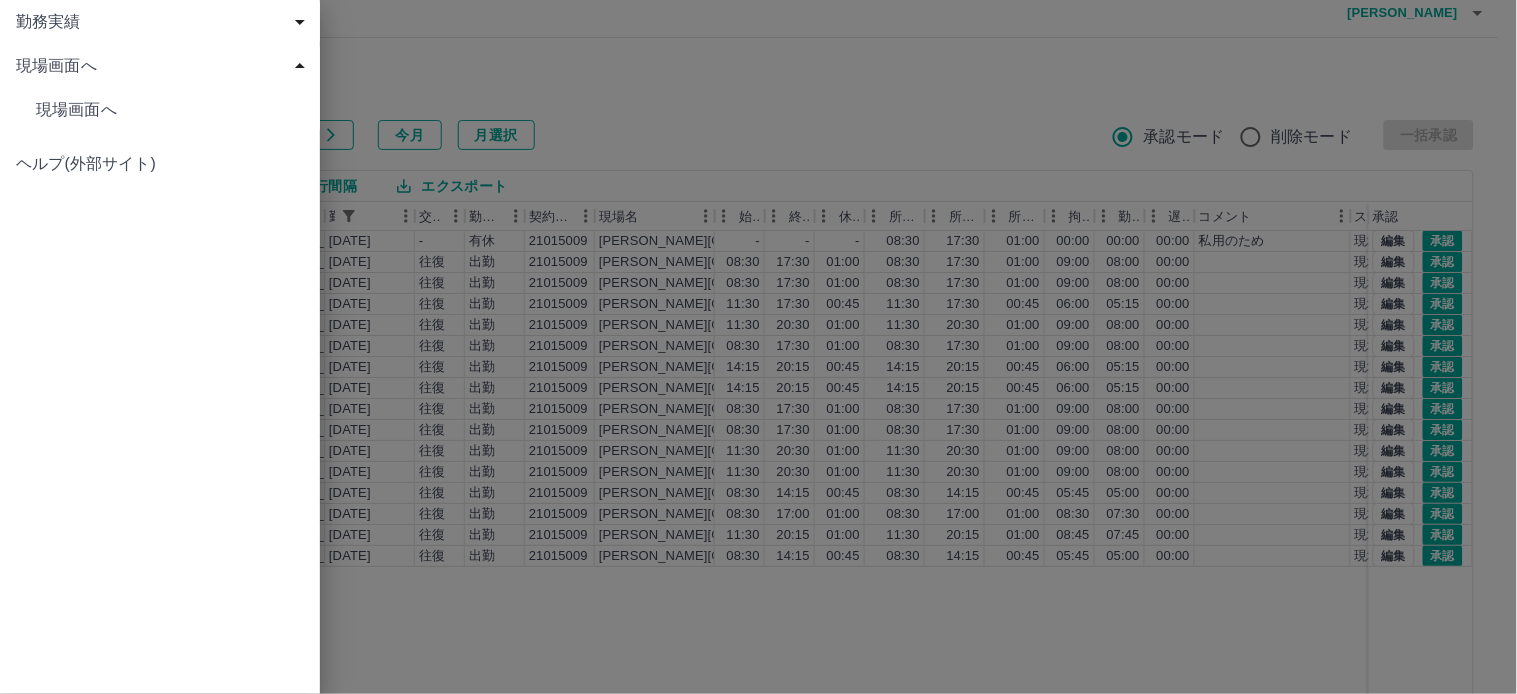 click on "現場画面へ" at bounding box center (170, 110) 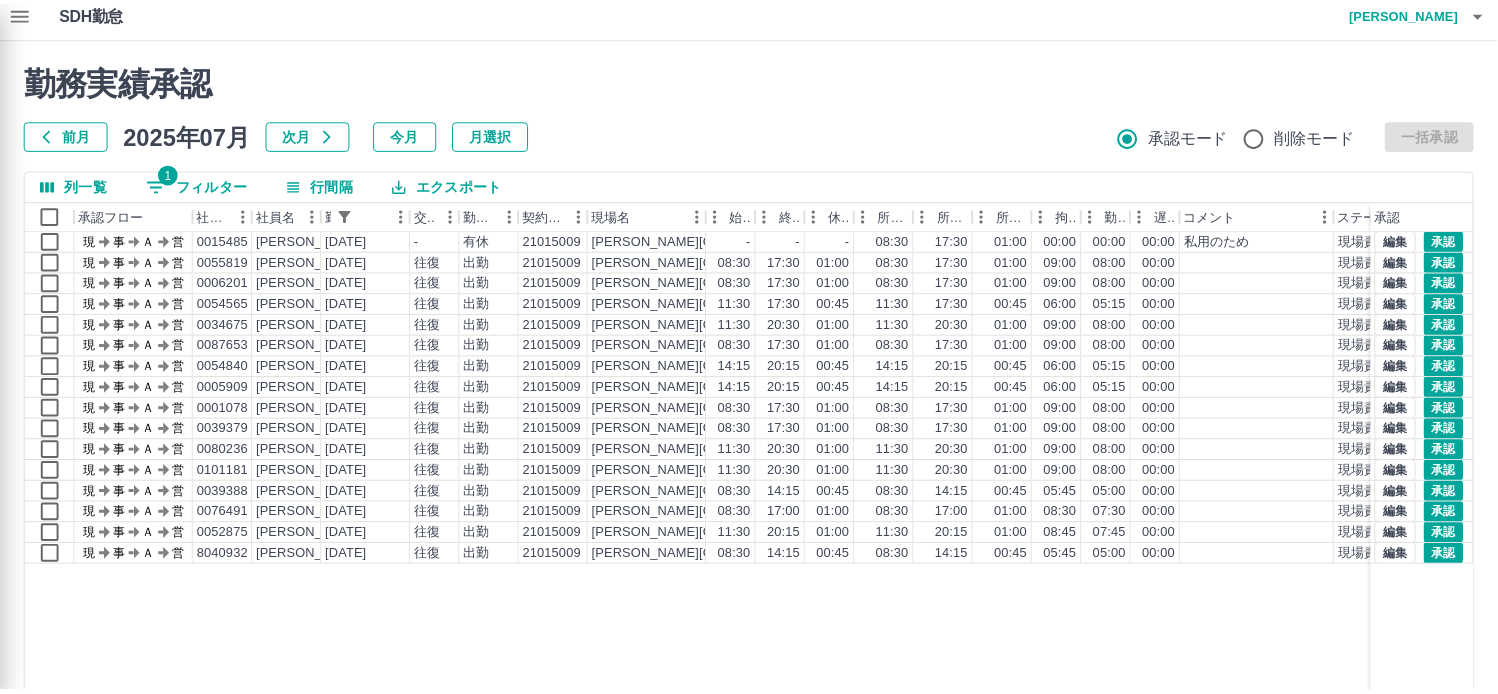 scroll, scrollTop: 0, scrollLeft: 0, axis: both 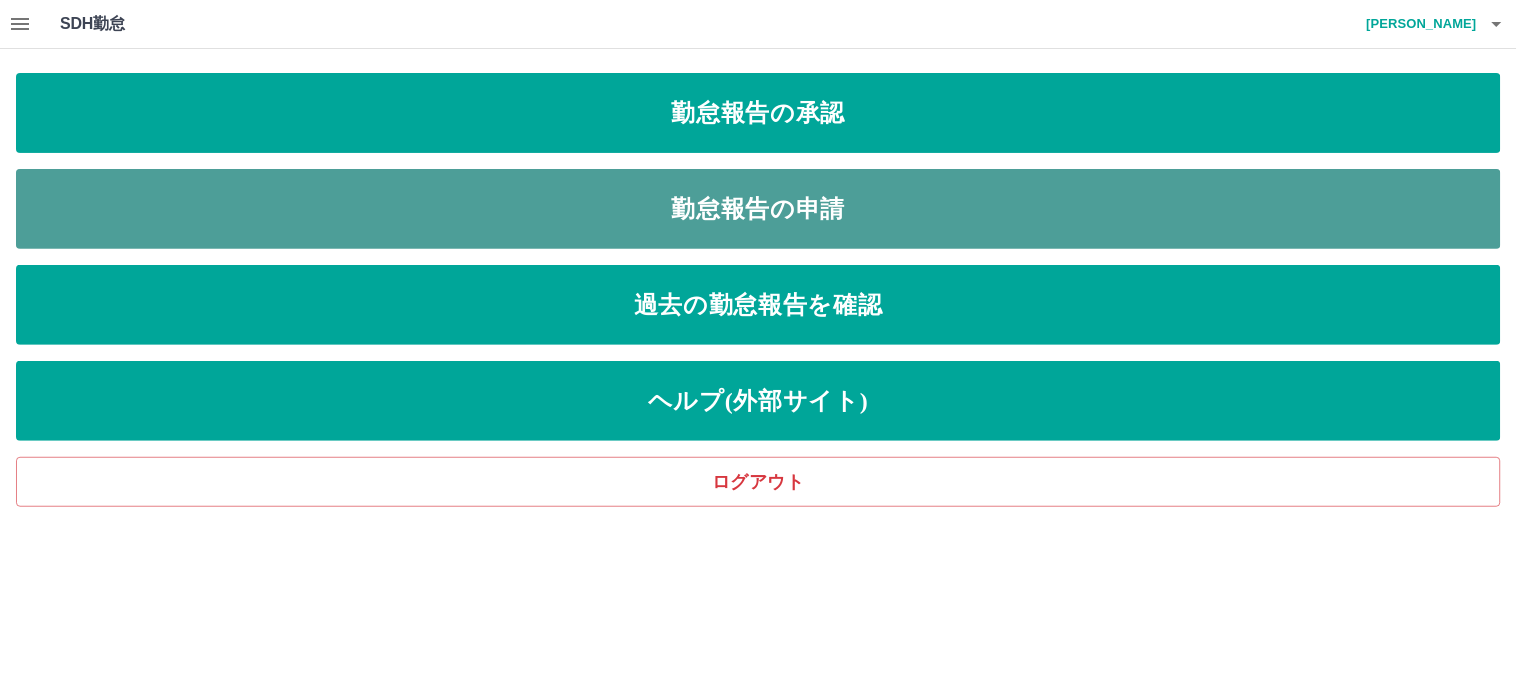 click on "勤怠報告の申請" at bounding box center [758, 209] 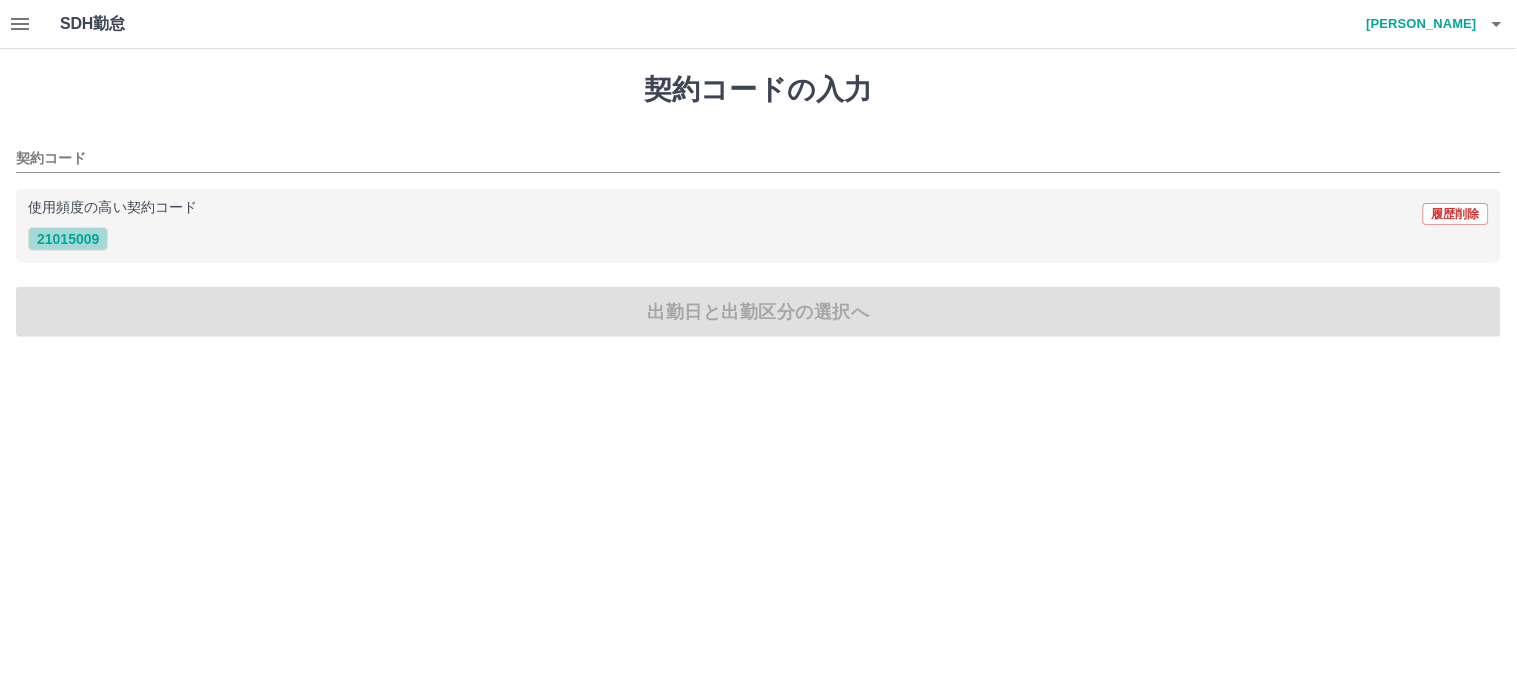 click on "21015009" at bounding box center (68, 239) 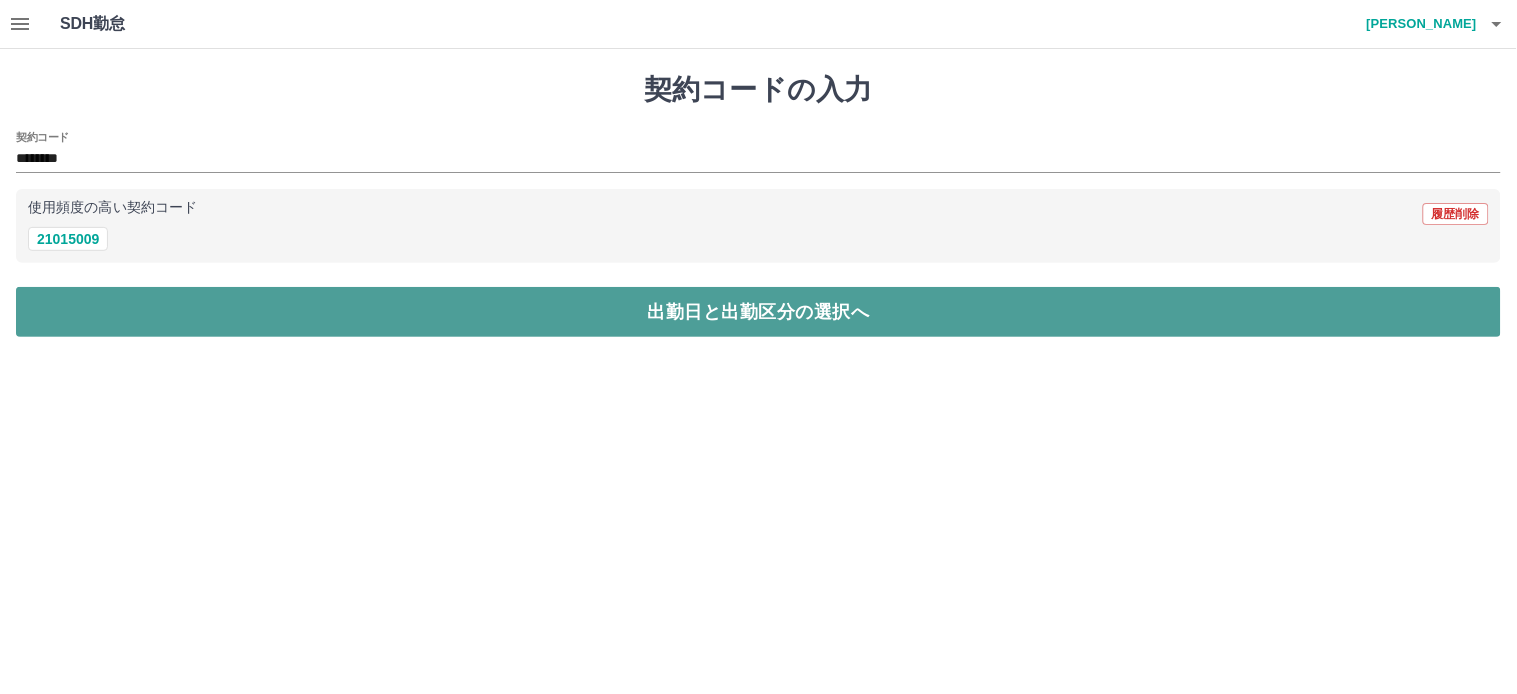 click on "出勤日と出勤区分の選択へ" at bounding box center [758, 312] 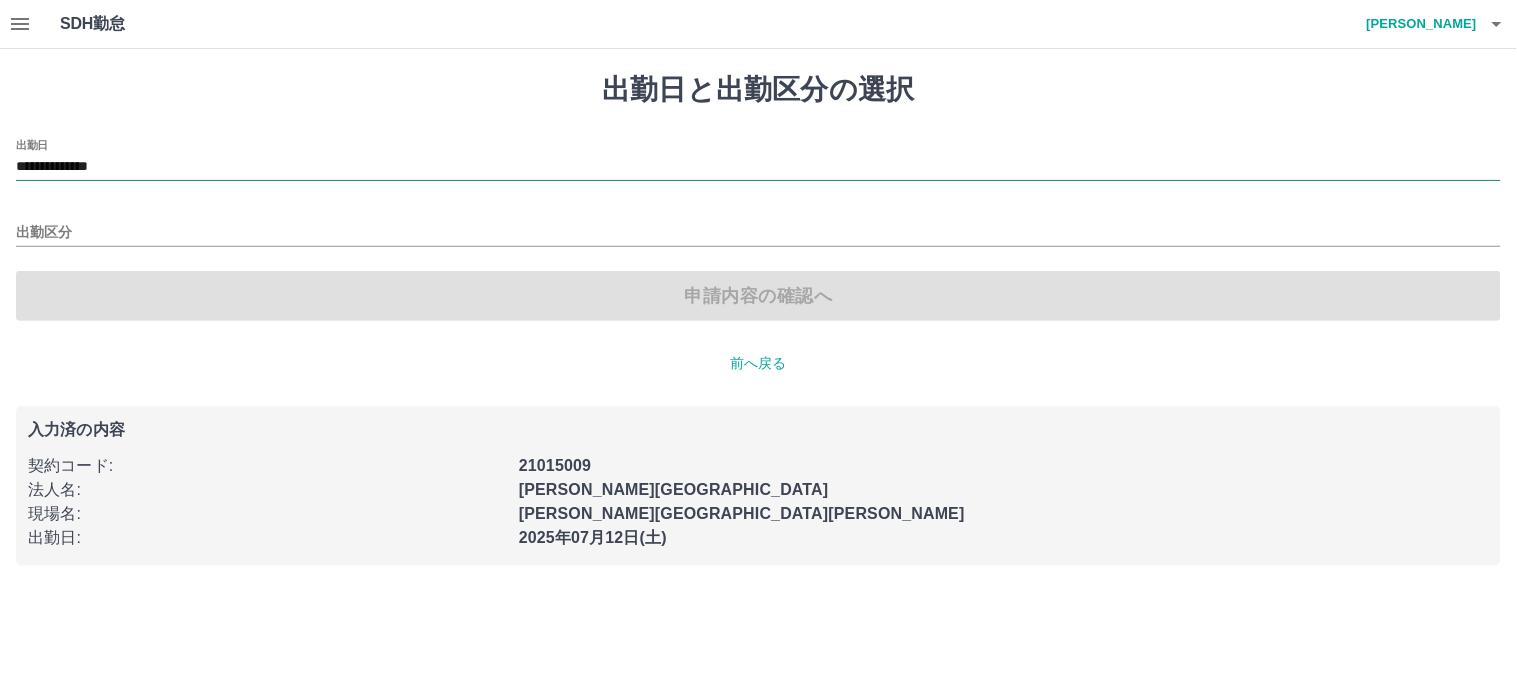 click on "**********" at bounding box center (758, 167) 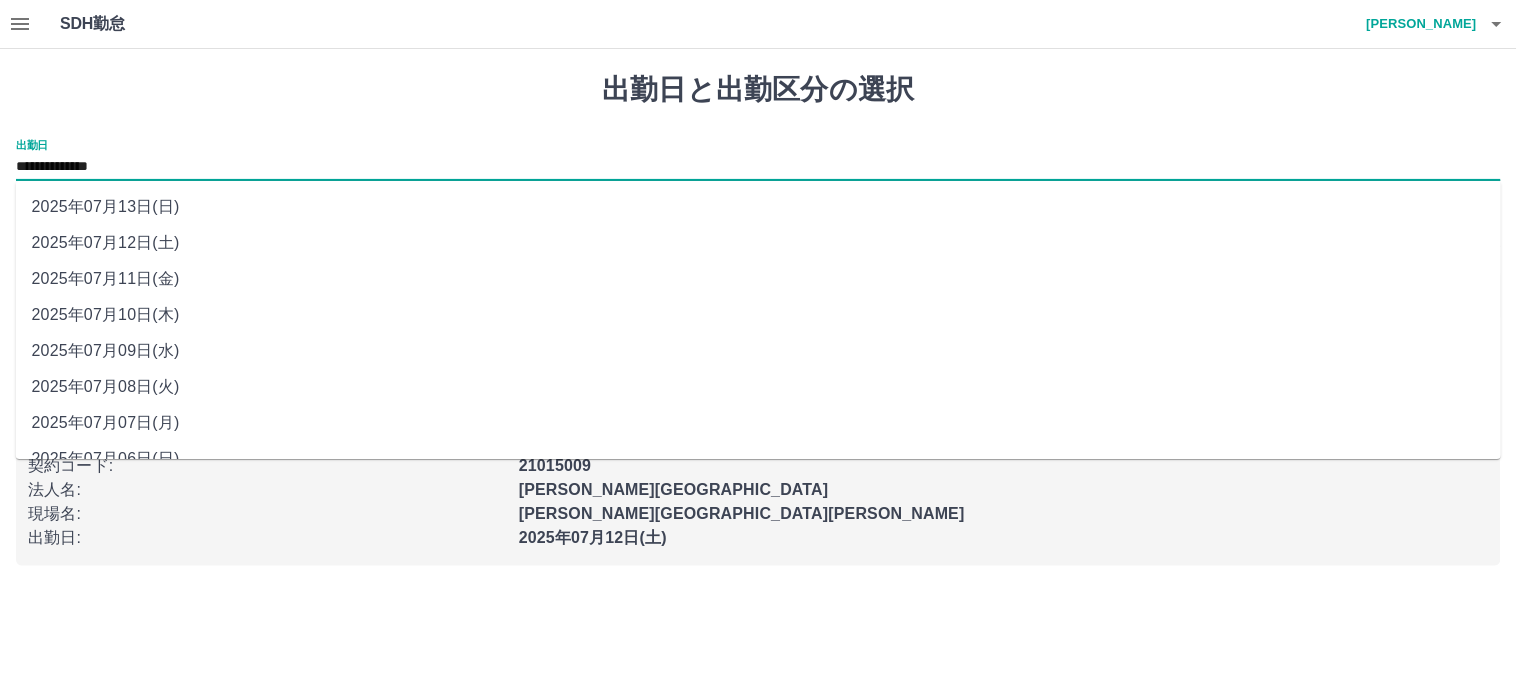 click on "2025年07月11日(金)" at bounding box center (759, 279) 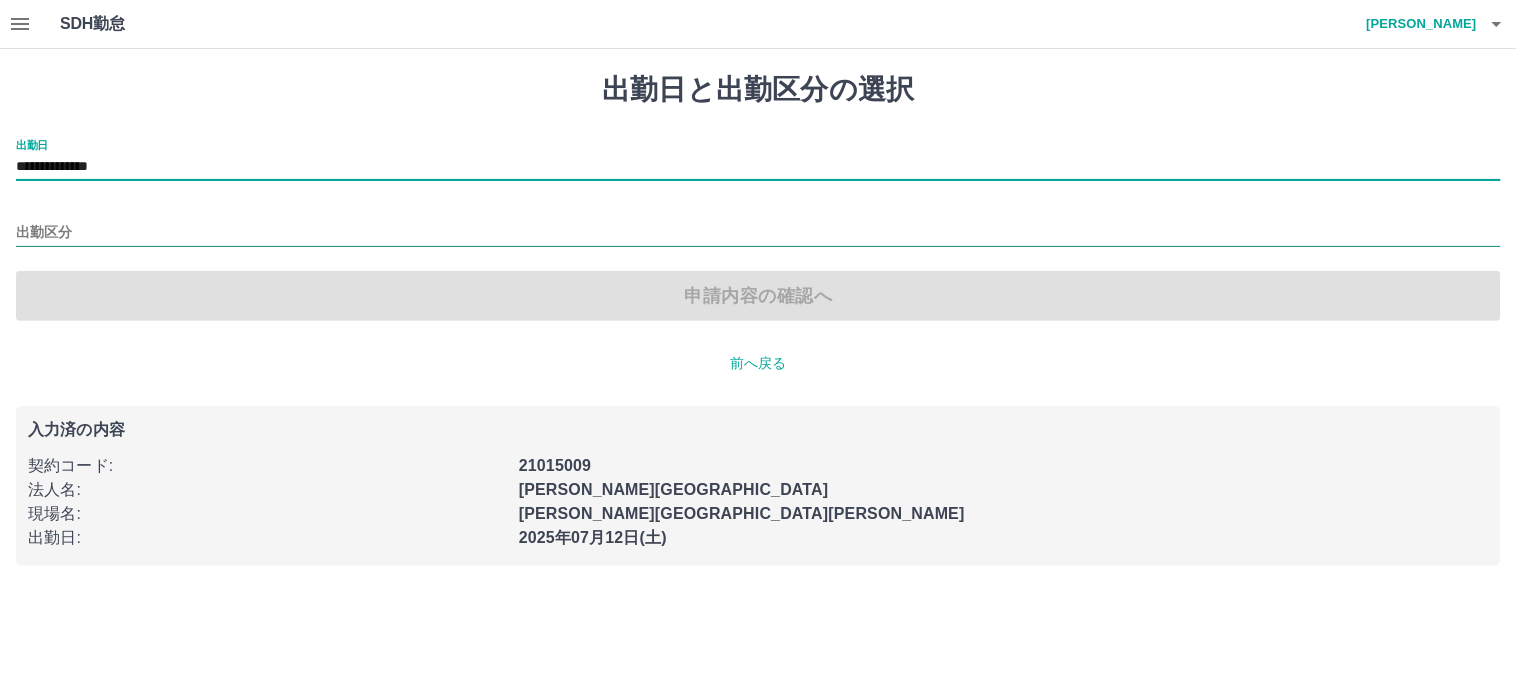 click on "出勤区分" at bounding box center (758, 233) 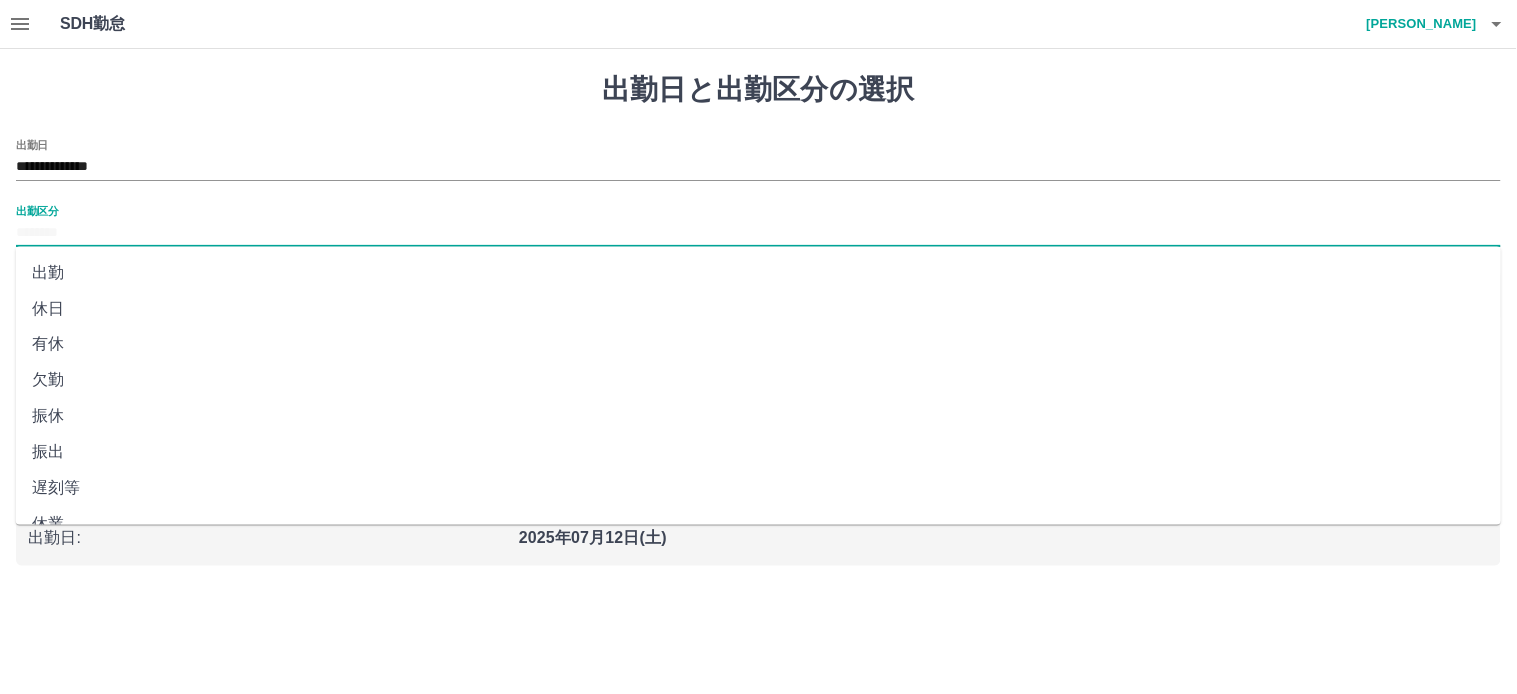 click on "出勤" at bounding box center (759, 273) 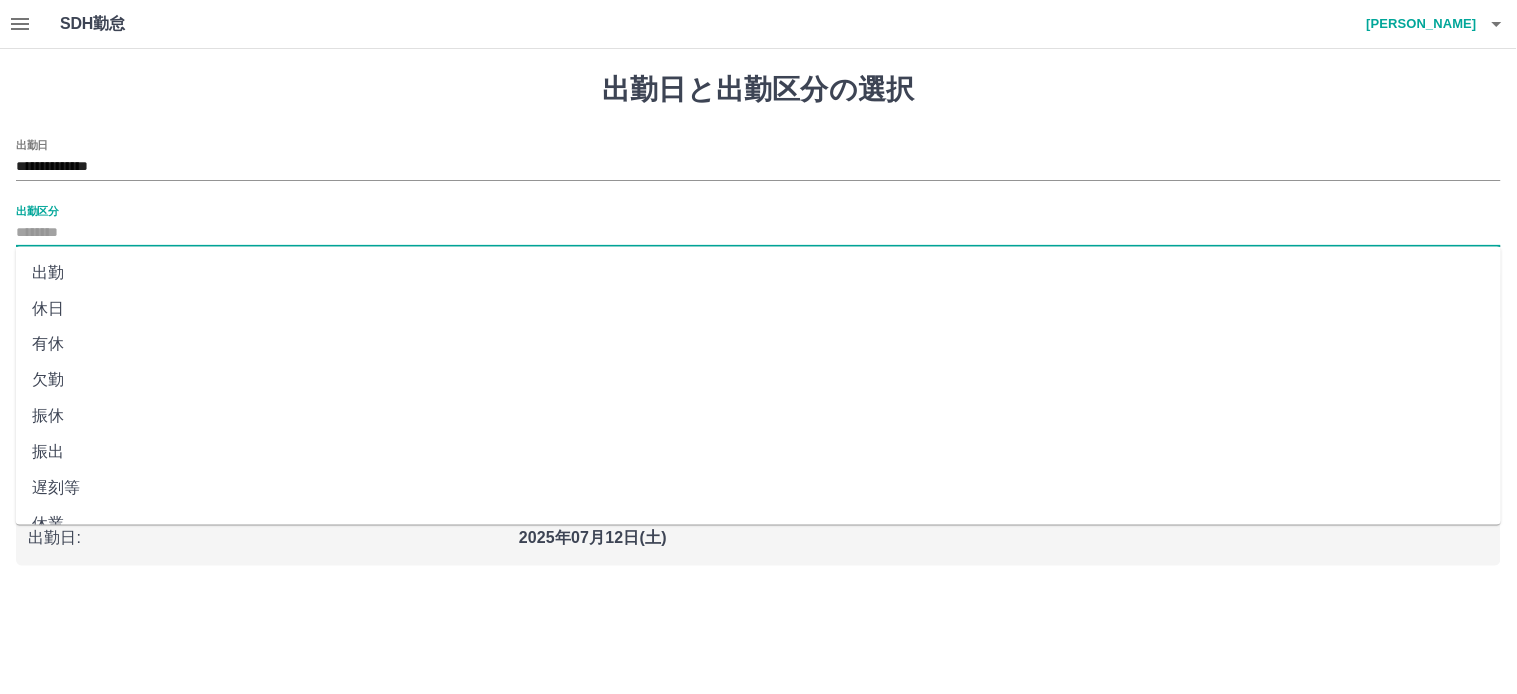 type on "**" 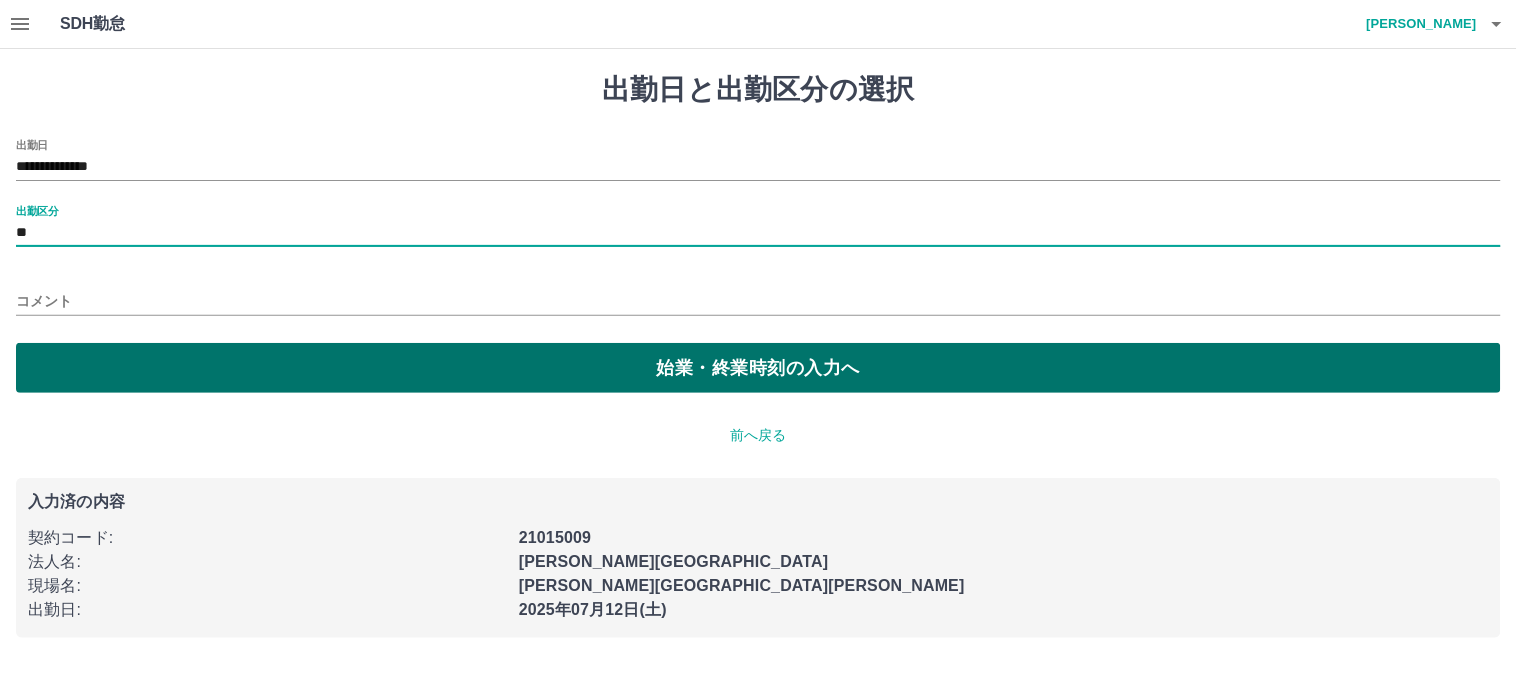 click on "始業・終業時刻の入力へ" at bounding box center (758, 368) 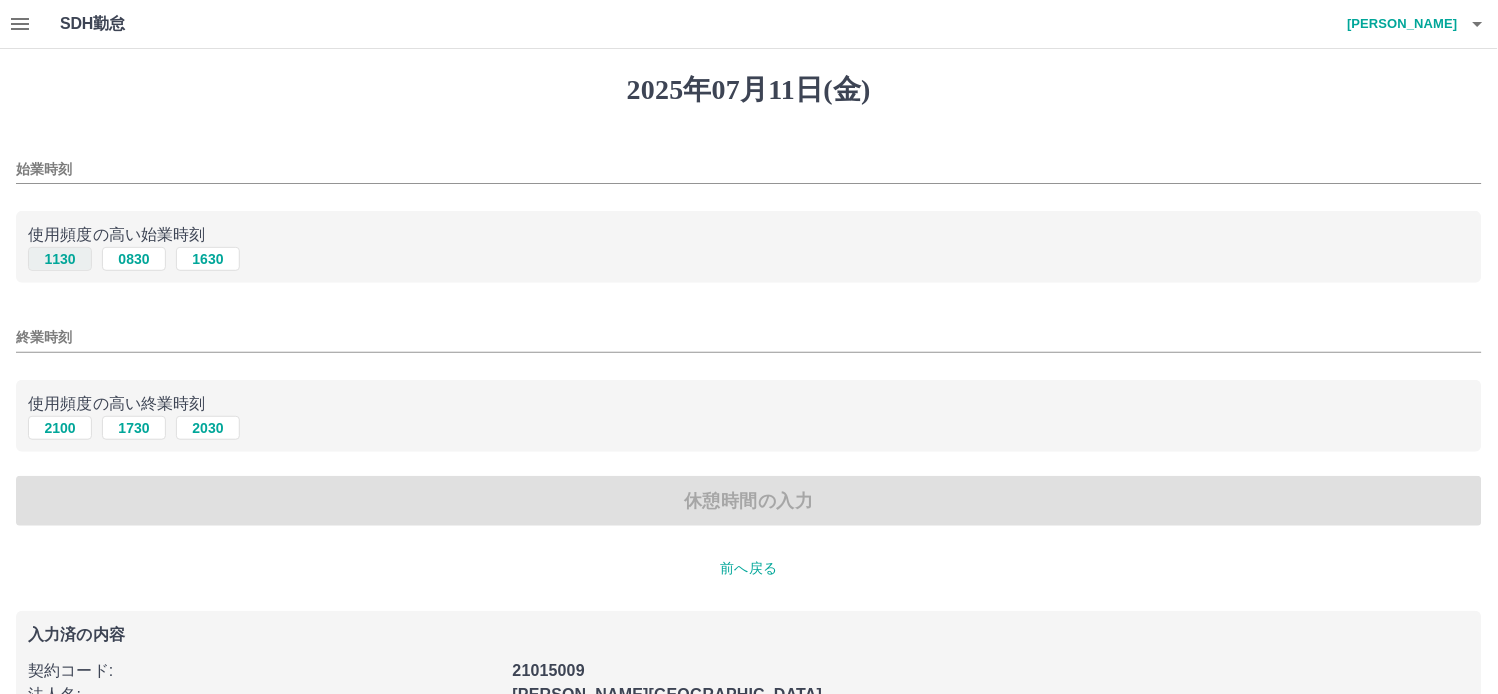 click on "1130" at bounding box center (60, 259) 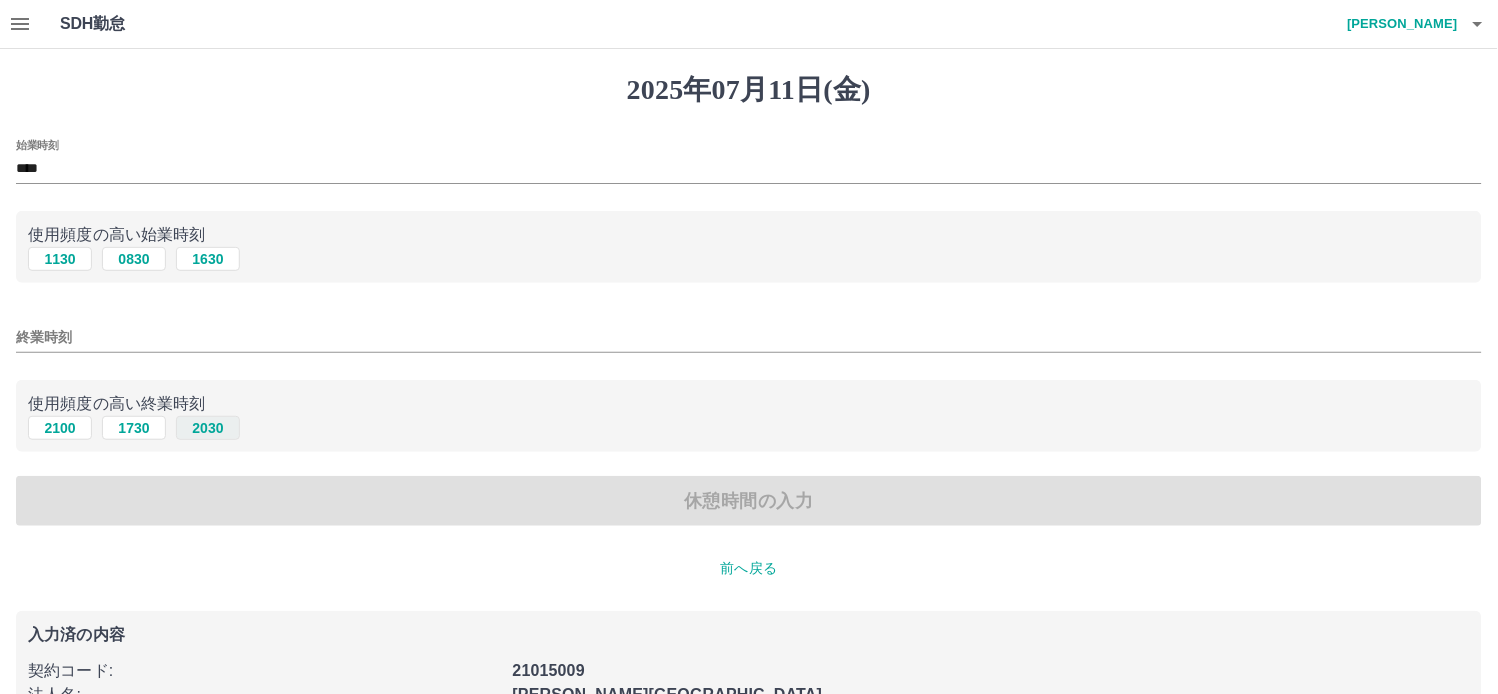 click on "2030" at bounding box center [208, 428] 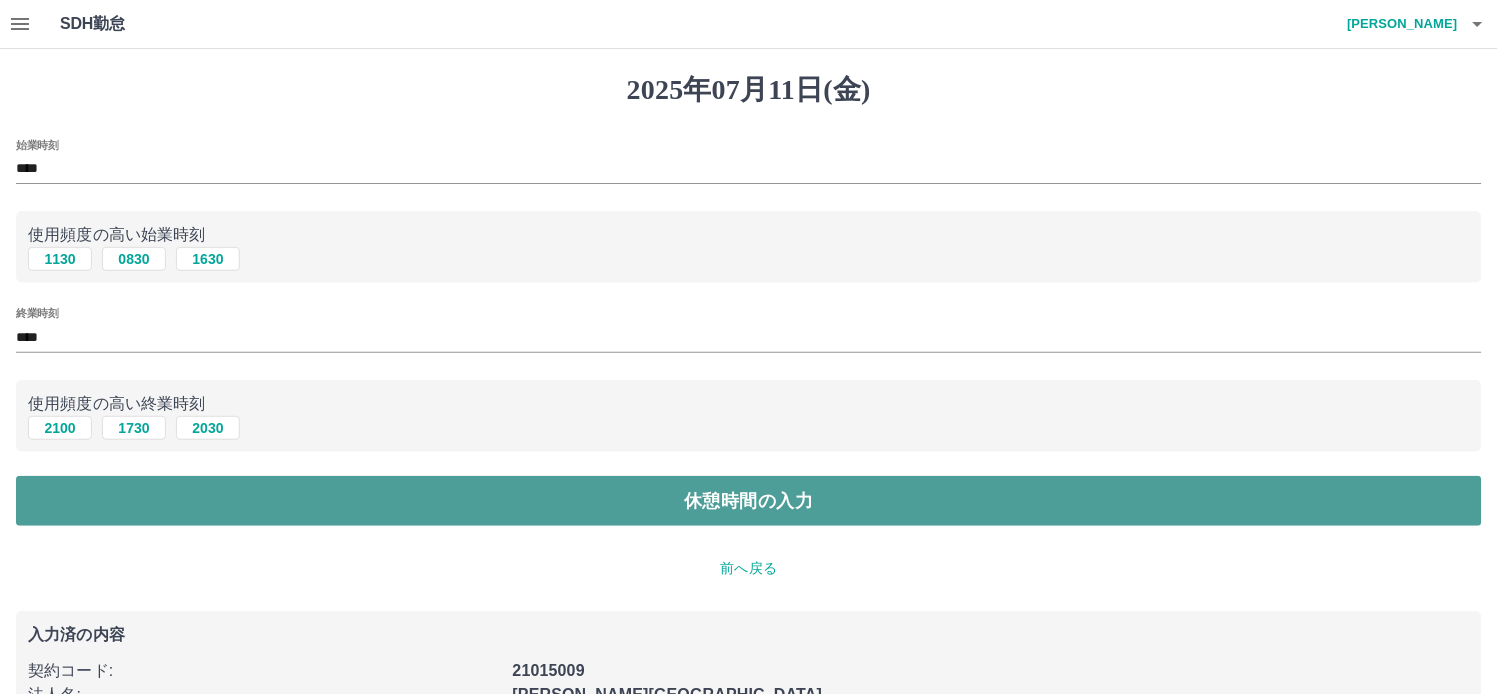 click on "休憩時間の入力" at bounding box center [749, 501] 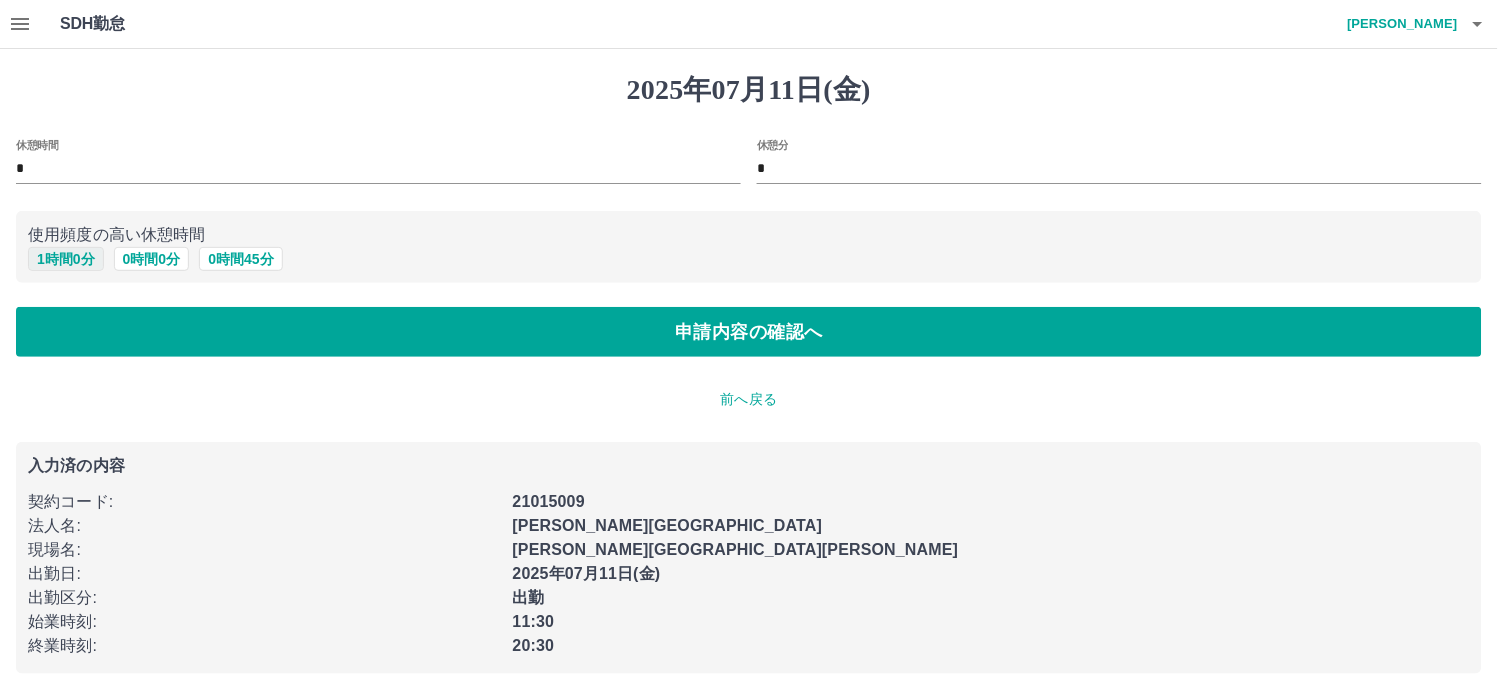 click on "1 時間 0 分" at bounding box center [66, 259] 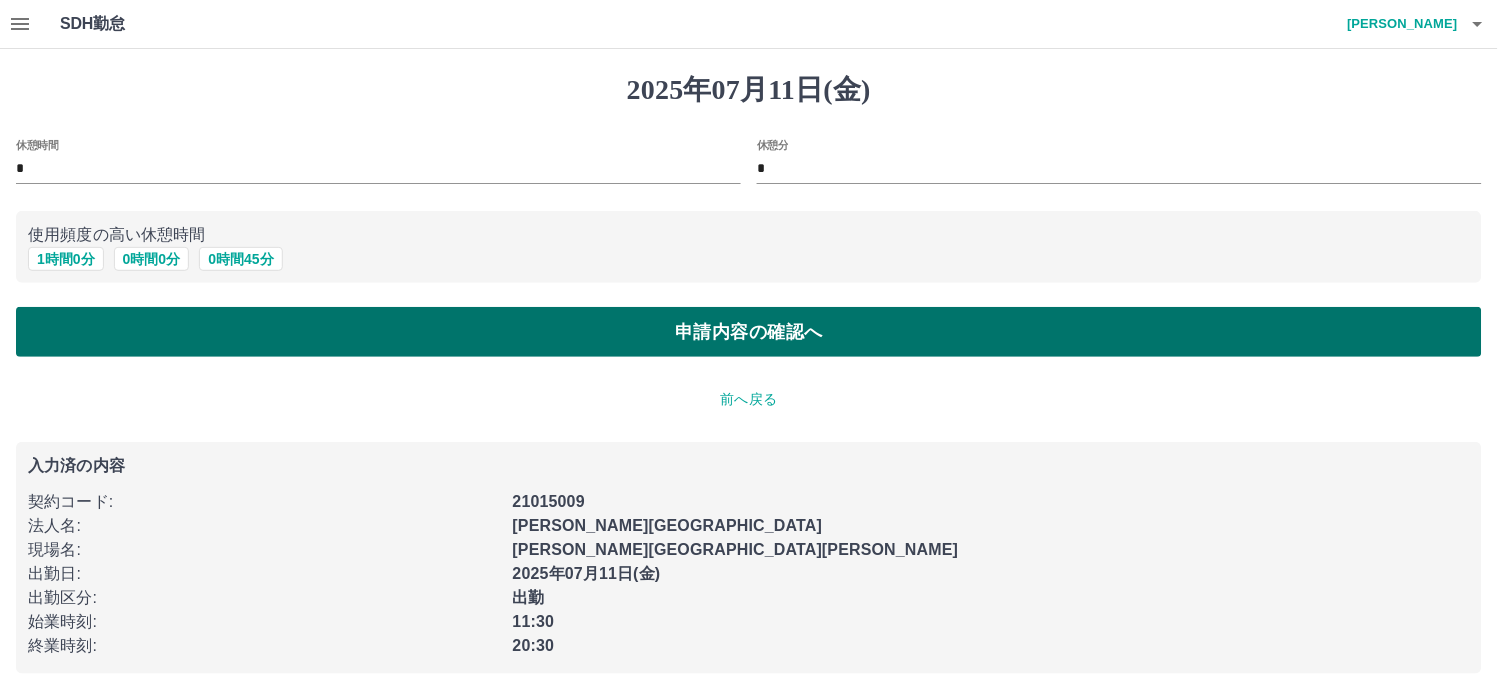 click on "申請内容の確認へ" at bounding box center (749, 332) 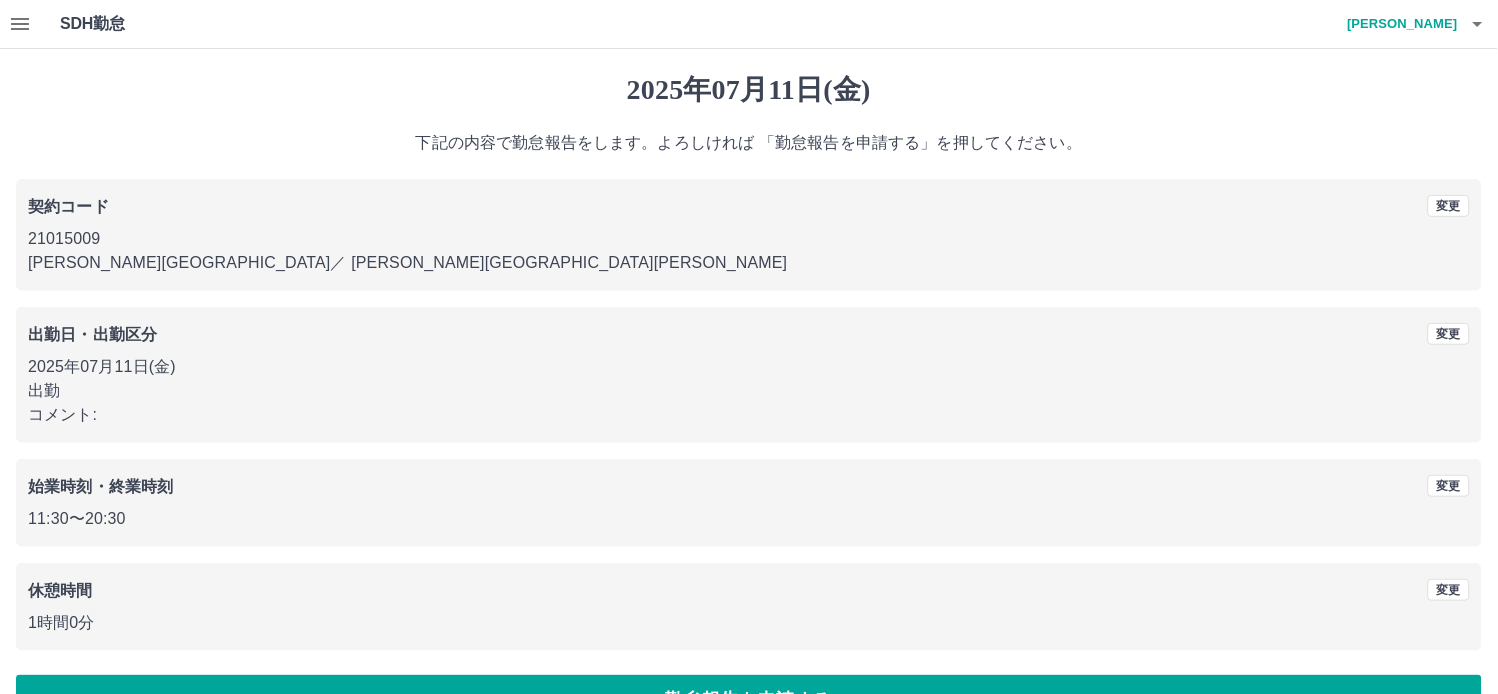 scroll, scrollTop: 54, scrollLeft: 0, axis: vertical 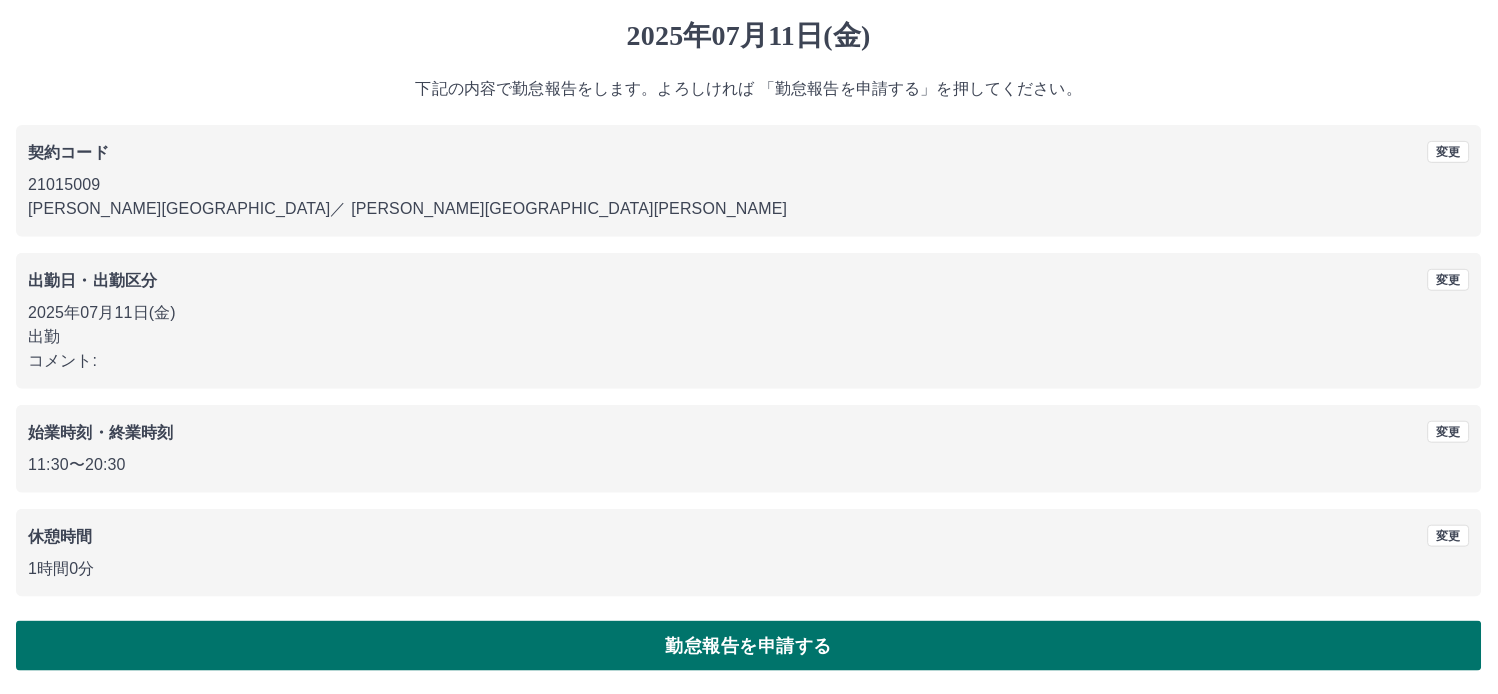 click on "勤怠報告を申請する" at bounding box center [749, 646] 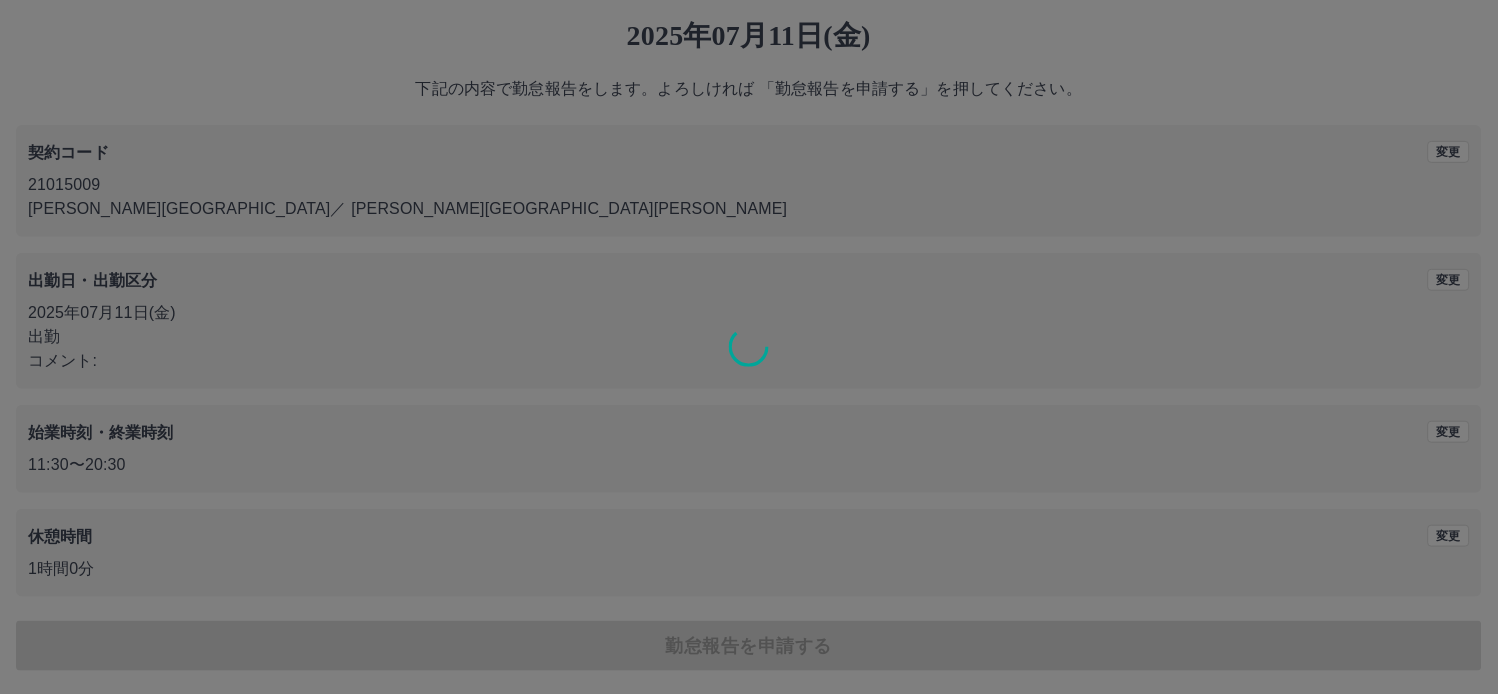 scroll, scrollTop: 0, scrollLeft: 0, axis: both 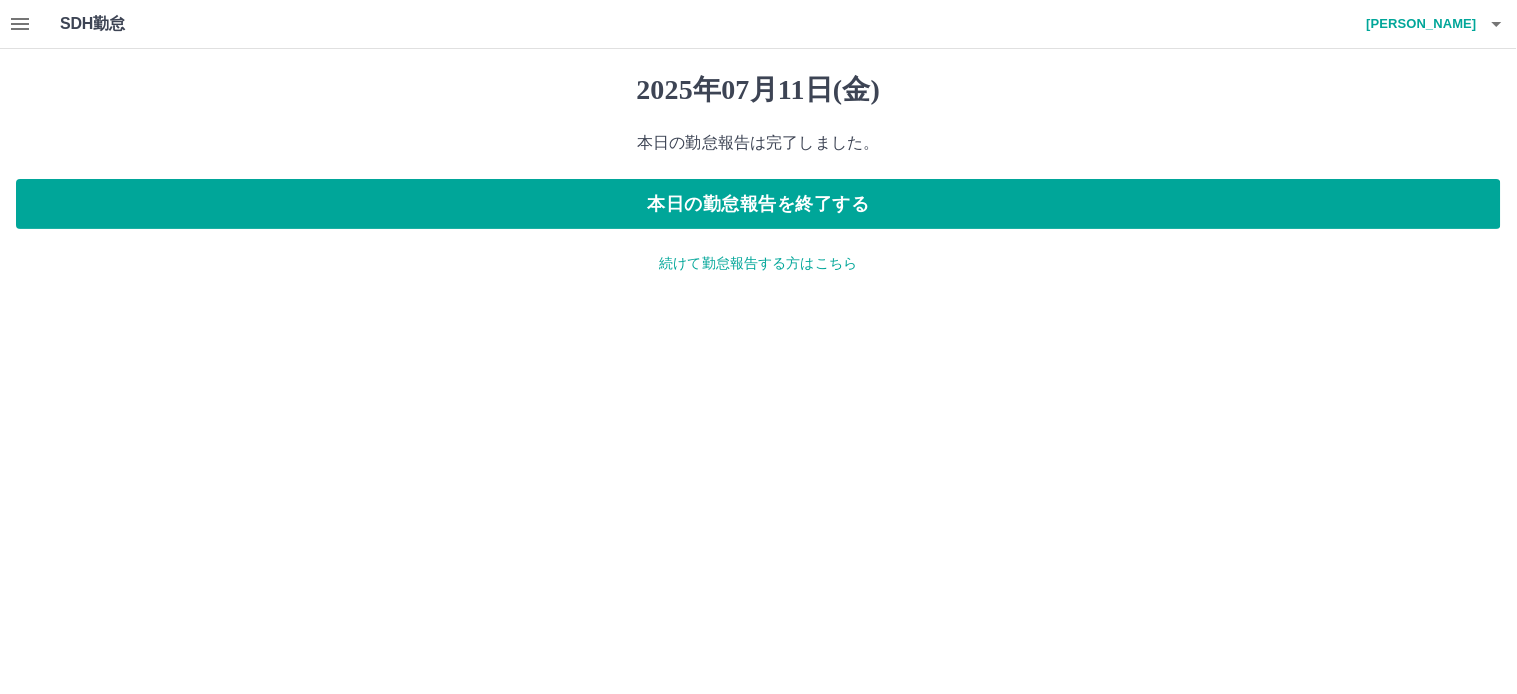 click at bounding box center (20, 24) 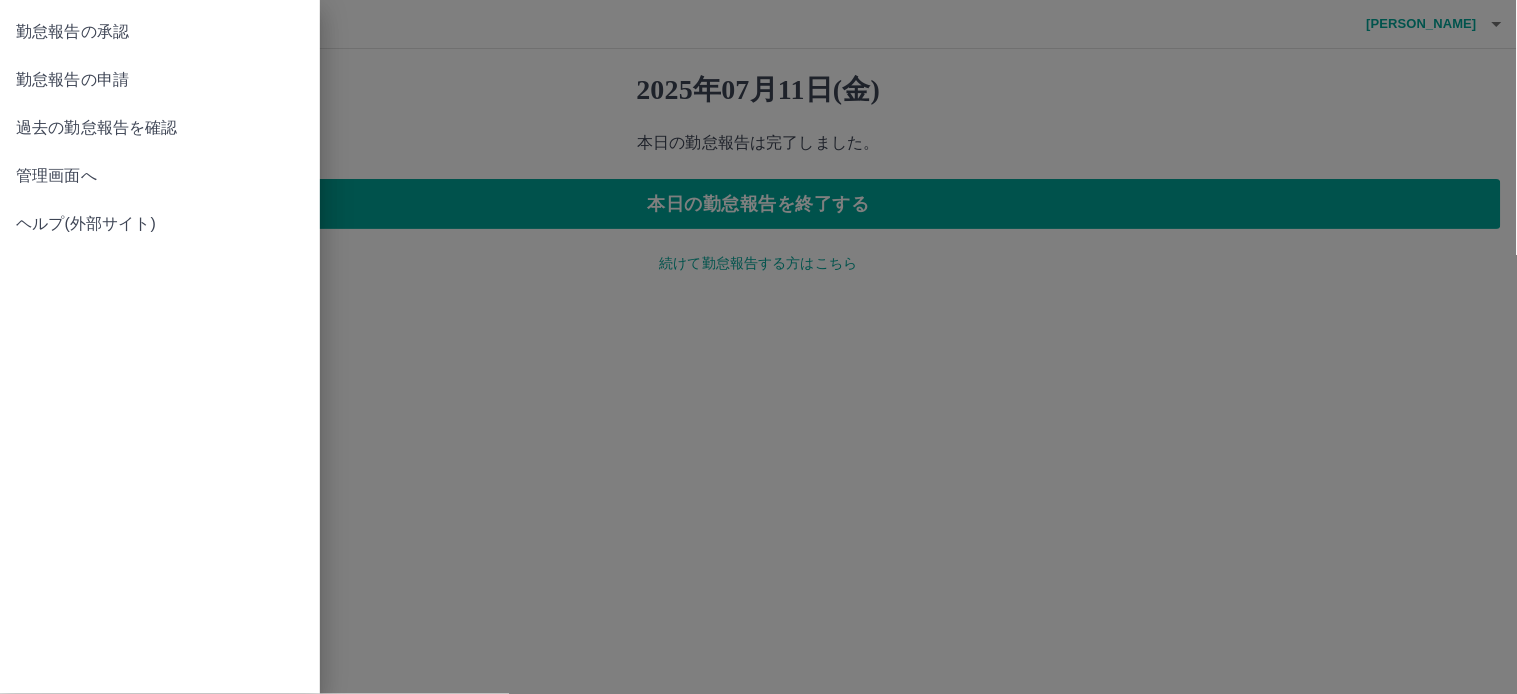 click on "管理画面へ" at bounding box center (160, 176) 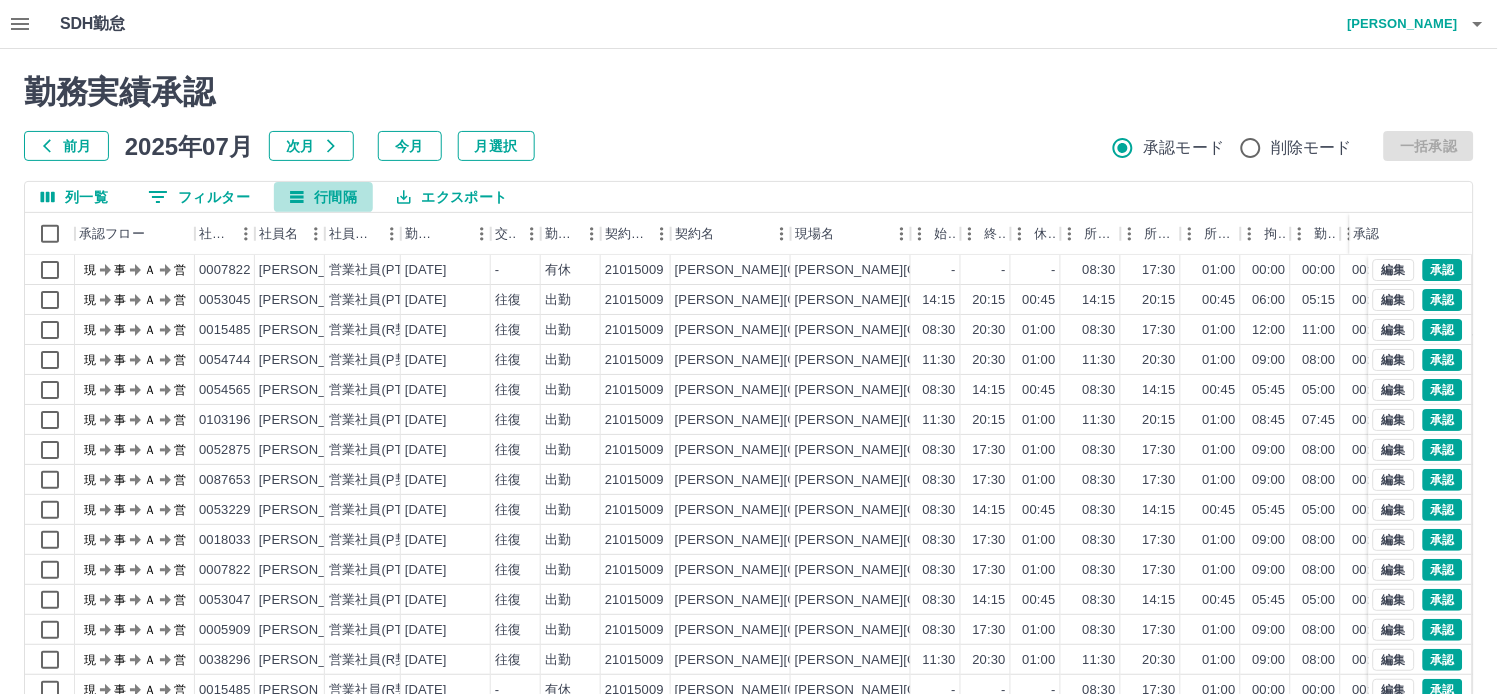 click on "行間隔" at bounding box center (323, 197) 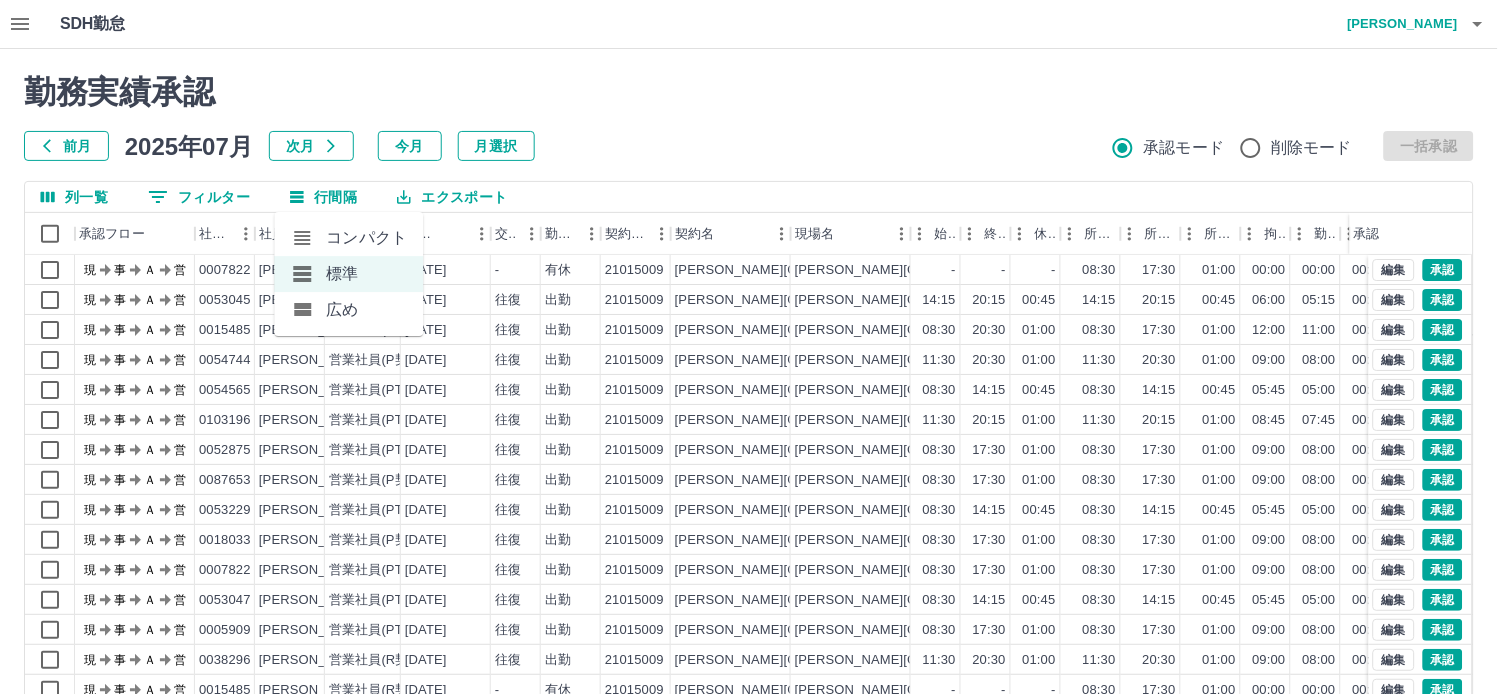click on "コンパクト" at bounding box center (348, 238) 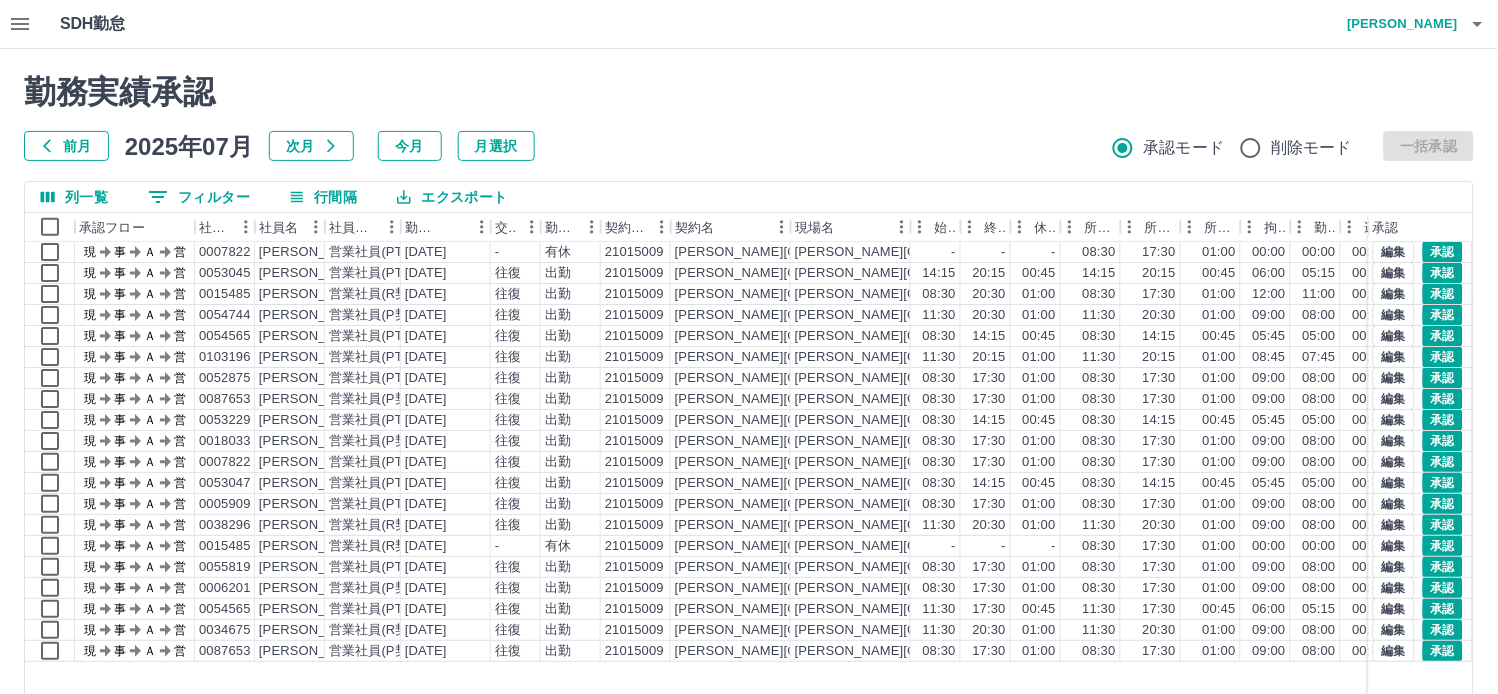 click on "列一覧" at bounding box center (74, 197) 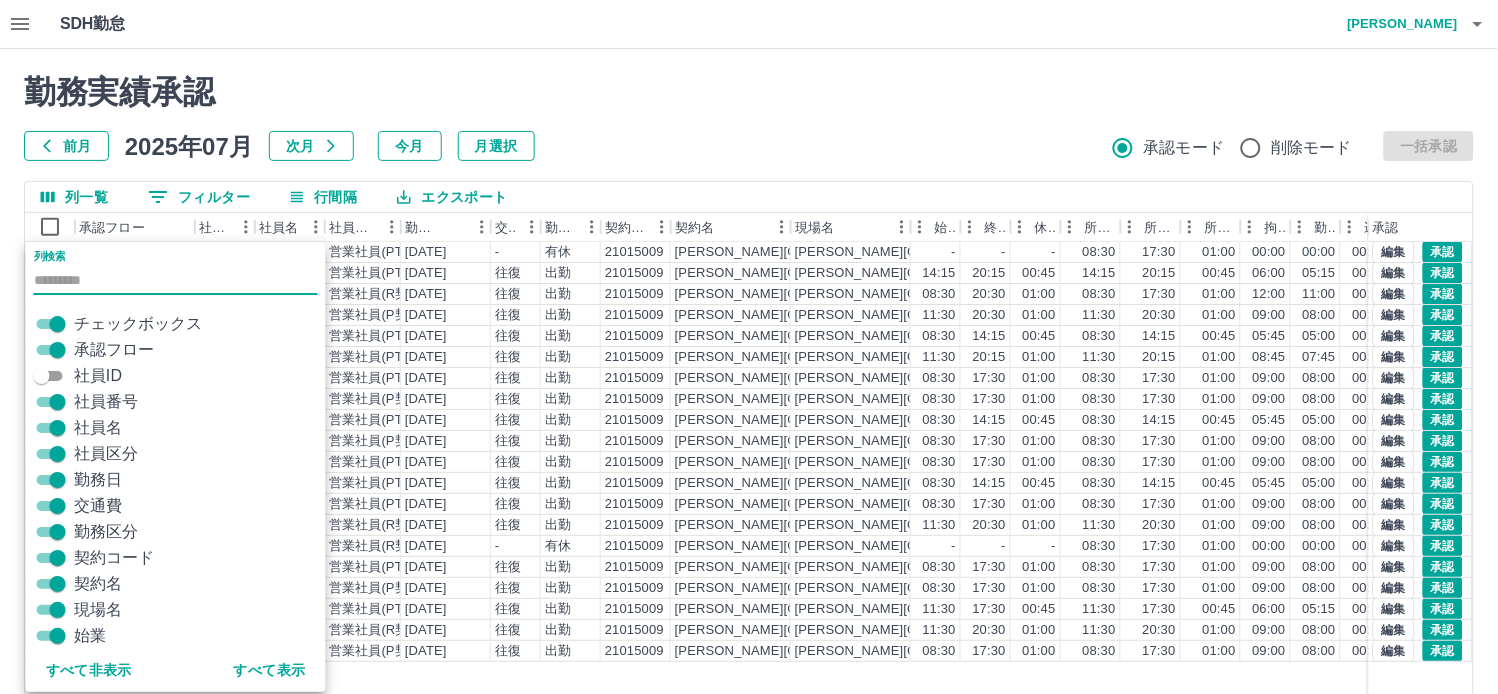click on "社員区分" at bounding box center (106, 454) 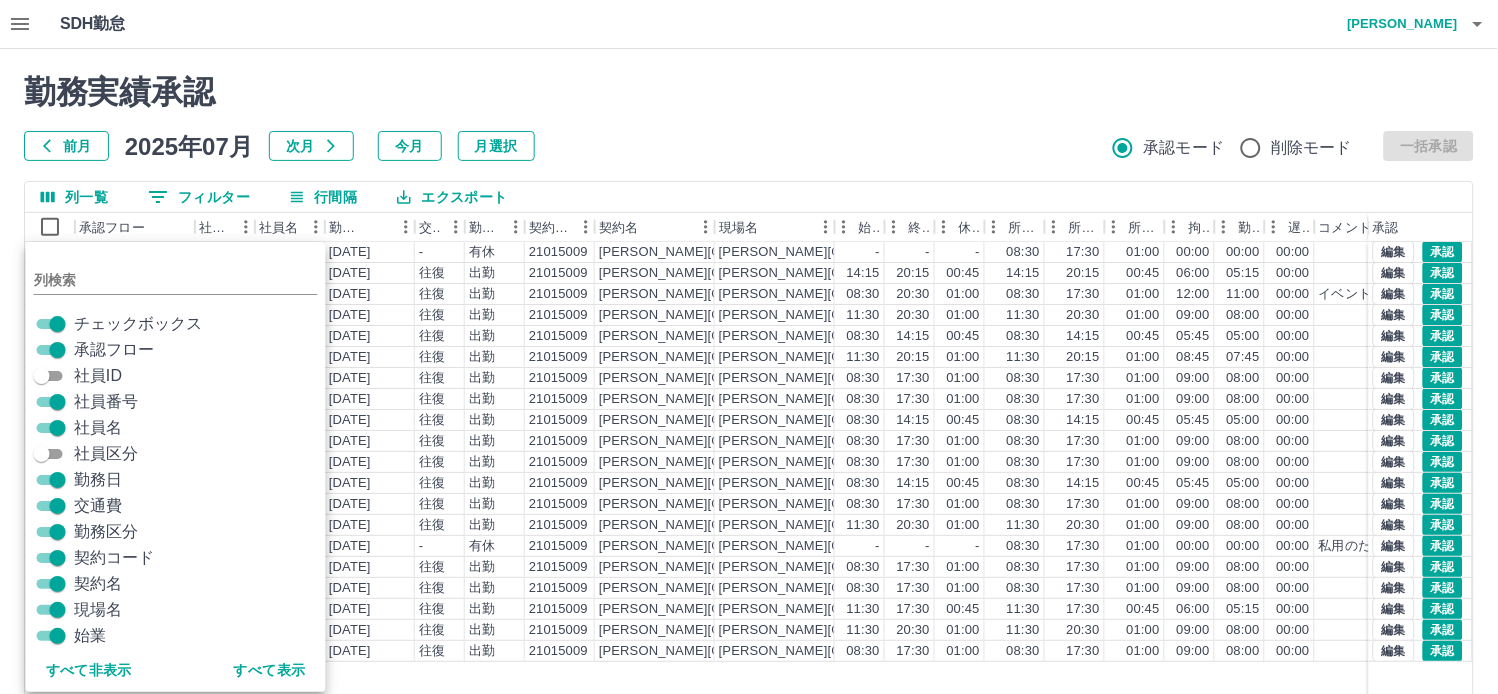 click on "契約名" at bounding box center [98, 584] 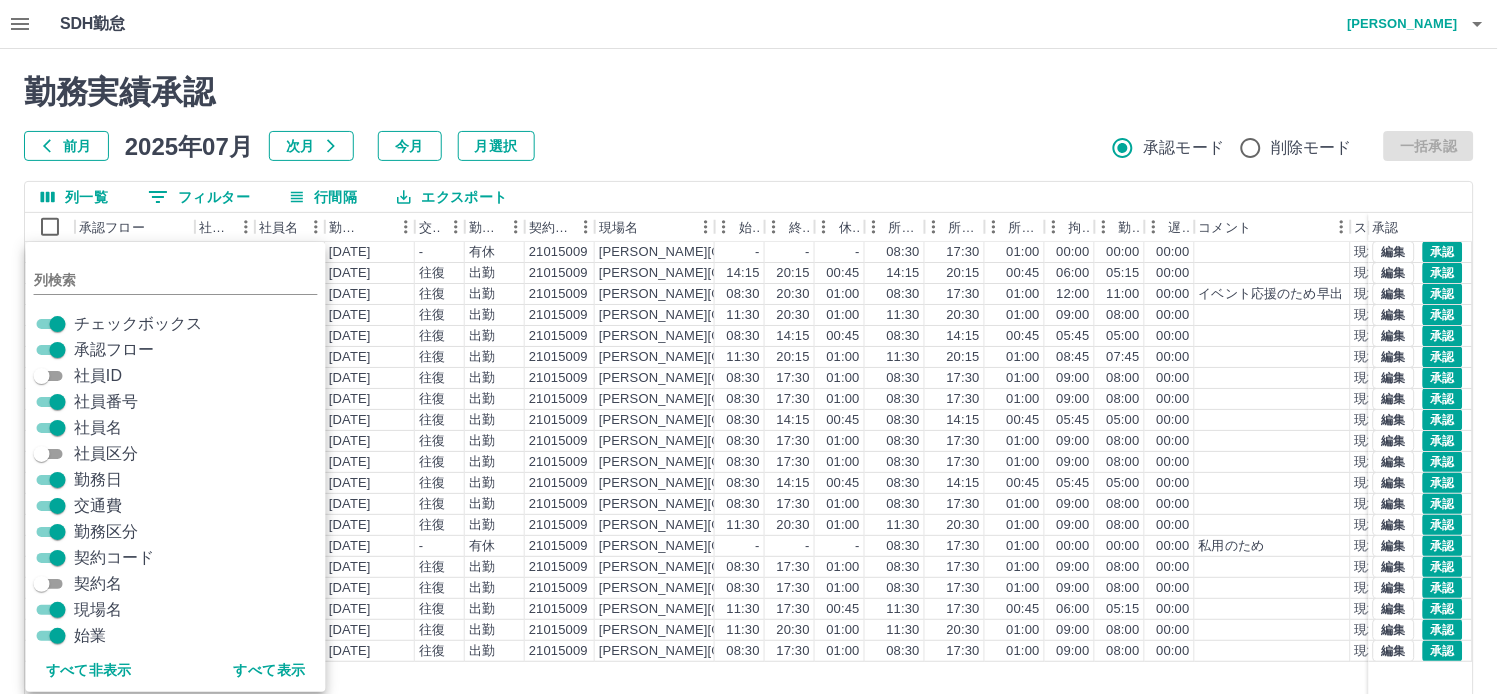 click on "勤務実績承認 前月 [DATE] 次月 今月 月選択 承認モード 削除モード 一括承認 列一覧 0 フィルター 行間隔 エクスポート 承認フロー 社員番号 社員名 勤務日 交通費 勤務区分 契約コード 現場名 始業 終業 休憩 所定開始 所定終業 所定休憩 拘束 勤務 遅刻等 コメント ステータス 承認 現 事 Ａ 営 0007822 [PERSON_NAME] [DATE]  -  有休 21015009 [PERSON_NAME][GEOGRAPHIC_DATA][PERSON_NAME] - - - 08:30 17:30 01:00 00:00 00:00 00:00 現場責任者承認待 現 事 Ａ 営 0053045 [PERSON_NAME] [DATE] 往復 出勤 21015009 [PERSON_NAME][GEOGRAPHIC_DATA][PERSON_NAME] 14:15 20:15 00:45 14:15 20:15 00:45 06:00 05:15 00:00 現場責任者承認待 現 事 Ａ 営 0015485 [PERSON_NAME] [DATE] 往復 出勤 21015009 [PERSON_NAME][GEOGRAPHIC_DATA][PERSON_NAME] 08:30 20:30 01:00 08:30 17:30 01:00 12:00 11:00 00:00 イベント応援のため早出 現場責任者承認待 現 事 Ａ 営 0054744 [PERSON_NAME] [DATE] 往復 出勤 21015009 11:30 -" at bounding box center [749, 447] 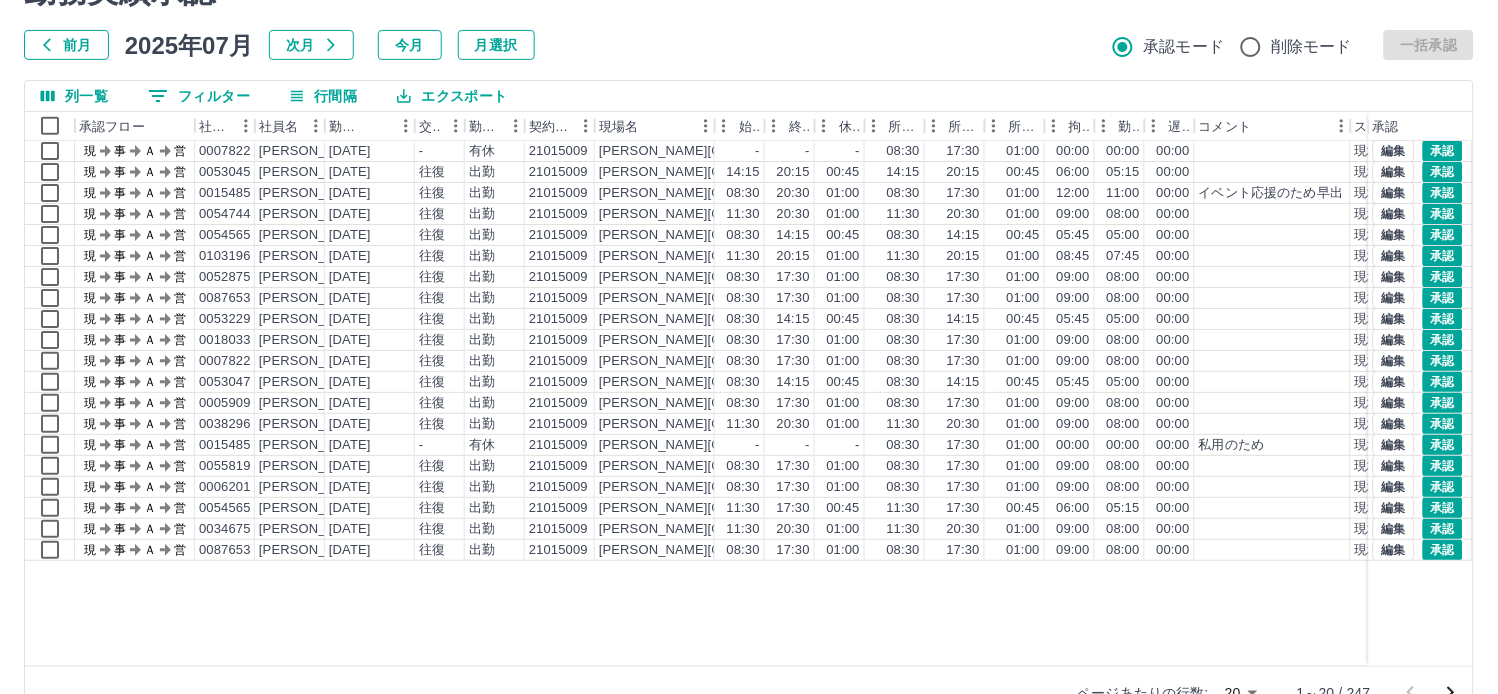 scroll, scrollTop: 151, scrollLeft: 0, axis: vertical 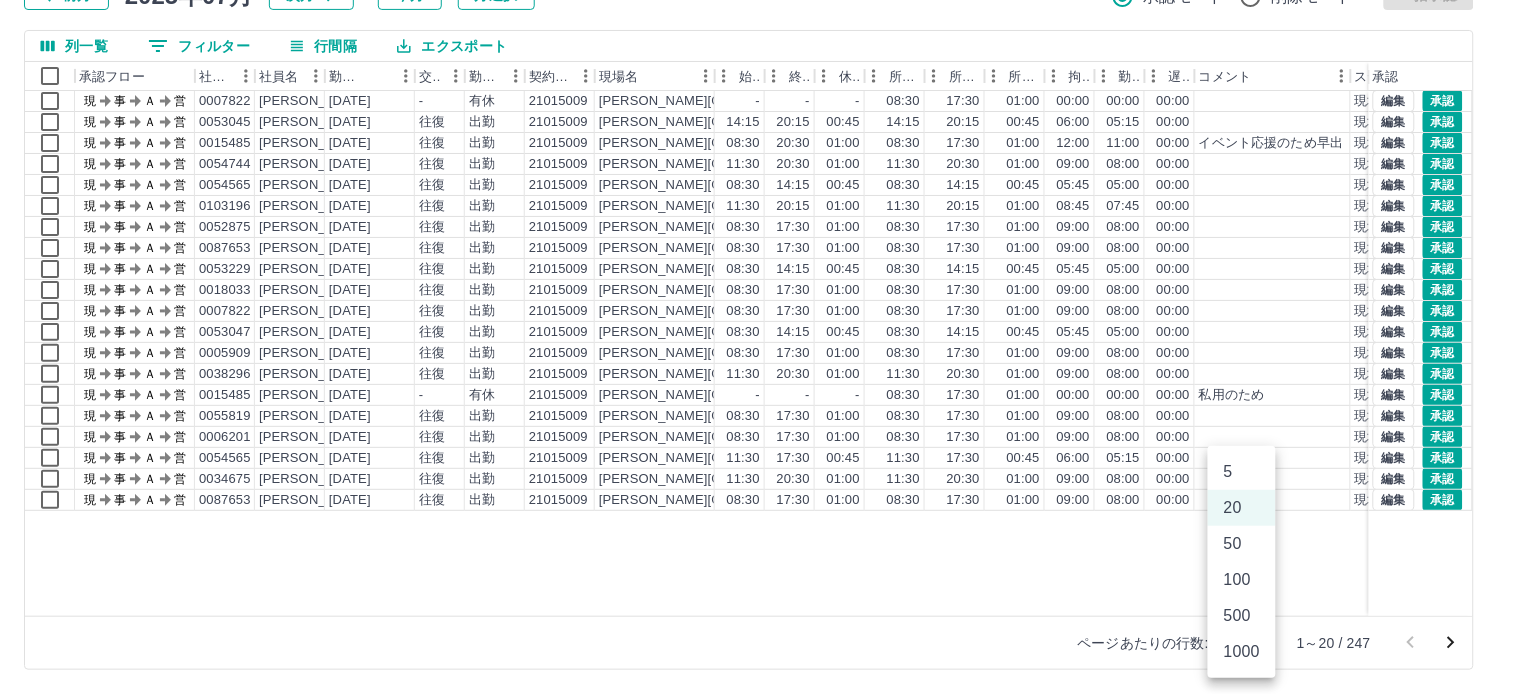 click on "SDH勤怠 [PERSON_NAME] 勤務実績承認 前月 [DATE] 次月 今月 月選択 承認モード 削除モード 一括承認 列一覧 0 フィルター 行間隔 エクスポート 承認フロー 社員番号 社員名 勤務日 交通費 勤務区分 契約コード 現場名 始業 終業 休憩 所定開始 所定終業 所定休憩 拘束 勤務 遅刻等 コメント ステータス 承認 現 事 Ａ 営 0007822 [PERSON_NAME] [DATE]  -  有休 21015009 [PERSON_NAME][GEOGRAPHIC_DATA][PERSON_NAME] - - - 08:30 17:30 01:00 00:00 00:00 00:00 現場責任者承認待 現 事 Ａ 営 0053045 [PERSON_NAME] [DATE] 往復 出勤 21015009 [PERSON_NAME][GEOGRAPHIC_DATA][PERSON_NAME] 14:15 20:15 00:45 14:15 20:15 00:45 06:00 05:15 00:00 現場責任者承認待 現 事 Ａ 営 0015485 [PERSON_NAME] [DATE] 往復 出勤 21015009 [PERSON_NAME][GEOGRAPHIC_DATA][PERSON_NAME] 08:30 20:30 01:00 08:30 17:30 01:00 12:00 11:00 00:00 イベント応援のため早出 現場責任者承認待 現 事 Ａ 営 0054744 [PERSON_NAME] [DATE] -" at bounding box center (758, 271) 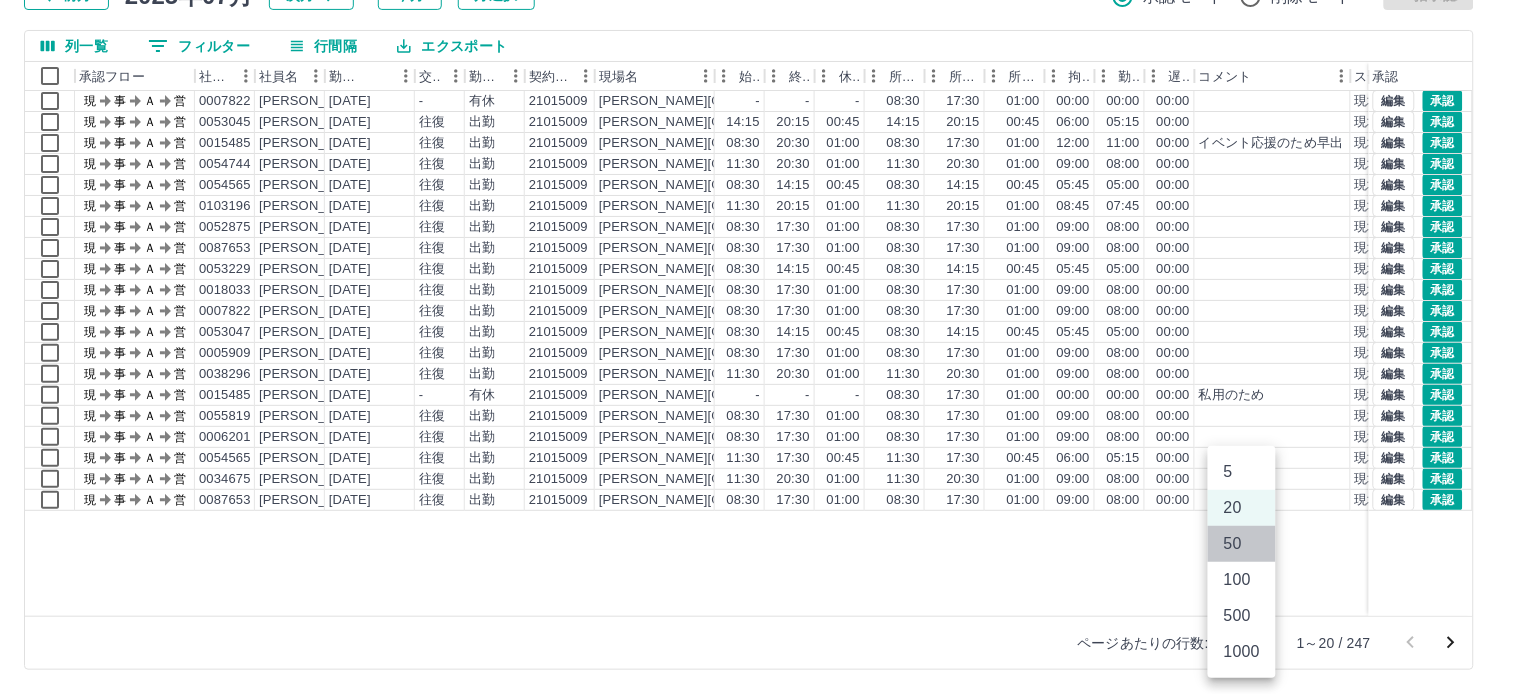 click on "50" at bounding box center (1242, 544) 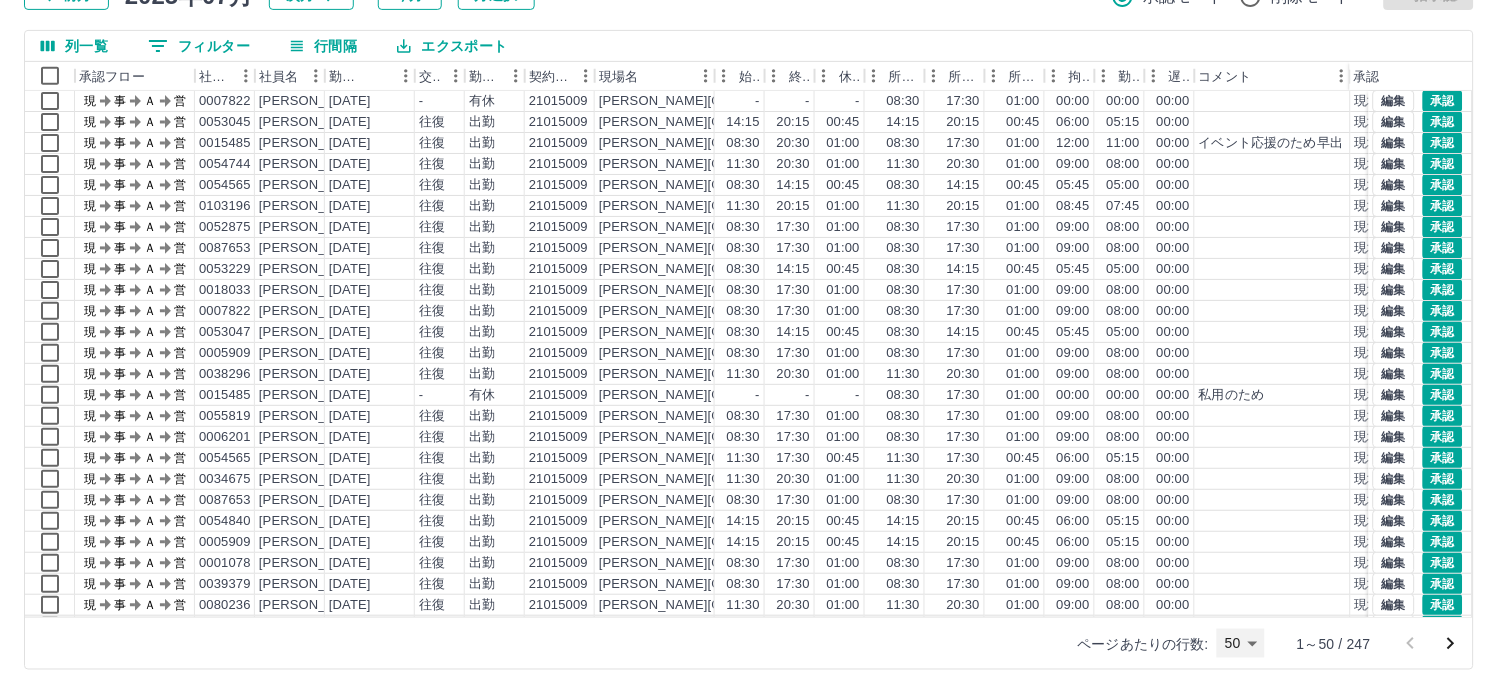 scroll, scrollTop: 0, scrollLeft: 0, axis: both 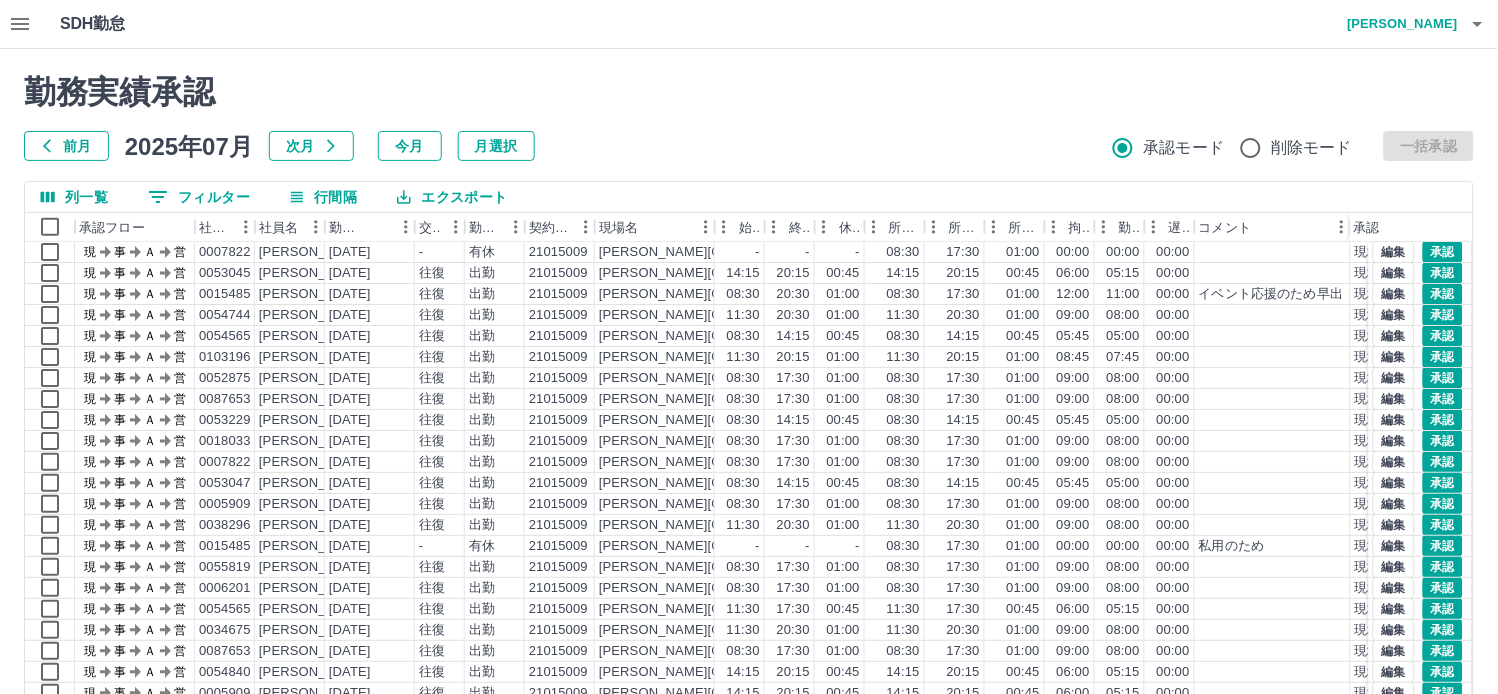 click on "勤務実績承認 前月 [DATE] 次月 今月 月選択 承認モード 削除モード 一括承認 列一覧 0 フィルター 行間隔 エクスポート 承認フロー 社員番号 社員名 勤務日 交通費 勤務区分 契約コード 現場名 始業 終業 休憩 所定開始 所定終業 所定休憩 拘束 勤務 遅刻等 コメント ステータス 承認 現 事 Ａ 営 0007822 [PERSON_NAME] [DATE]  -  有休 21015009 [PERSON_NAME][GEOGRAPHIC_DATA][PERSON_NAME] - - - 08:30 17:30 01:00 00:00 00:00 00:00 現場責任者承認待 現 事 Ａ 営 0053045 [PERSON_NAME] [DATE] 往復 出勤 21015009 [PERSON_NAME][GEOGRAPHIC_DATA][PERSON_NAME] 14:15 20:15 00:45 14:15 20:15 00:45 06:00 05:15 00:00 現場責任者承認待 現 事 Ａ 営 0015485 [PERSON_NAME] [DATE] 往復 出勤 21015009 [PERSON_NAME][GEOGRAPHIC_DATA][PERSON_NAME] 08:30 20:30 01:00 08:30 17:30 01:00 12:00 11:00 00:00 イベント応援のため早出 現場責任者承認待 現 事 Ａ 営 0054744 [PERSON_NAME] [DATE] 往復 出勤 21015009 11:30 -" at bounding box center [749, 447] 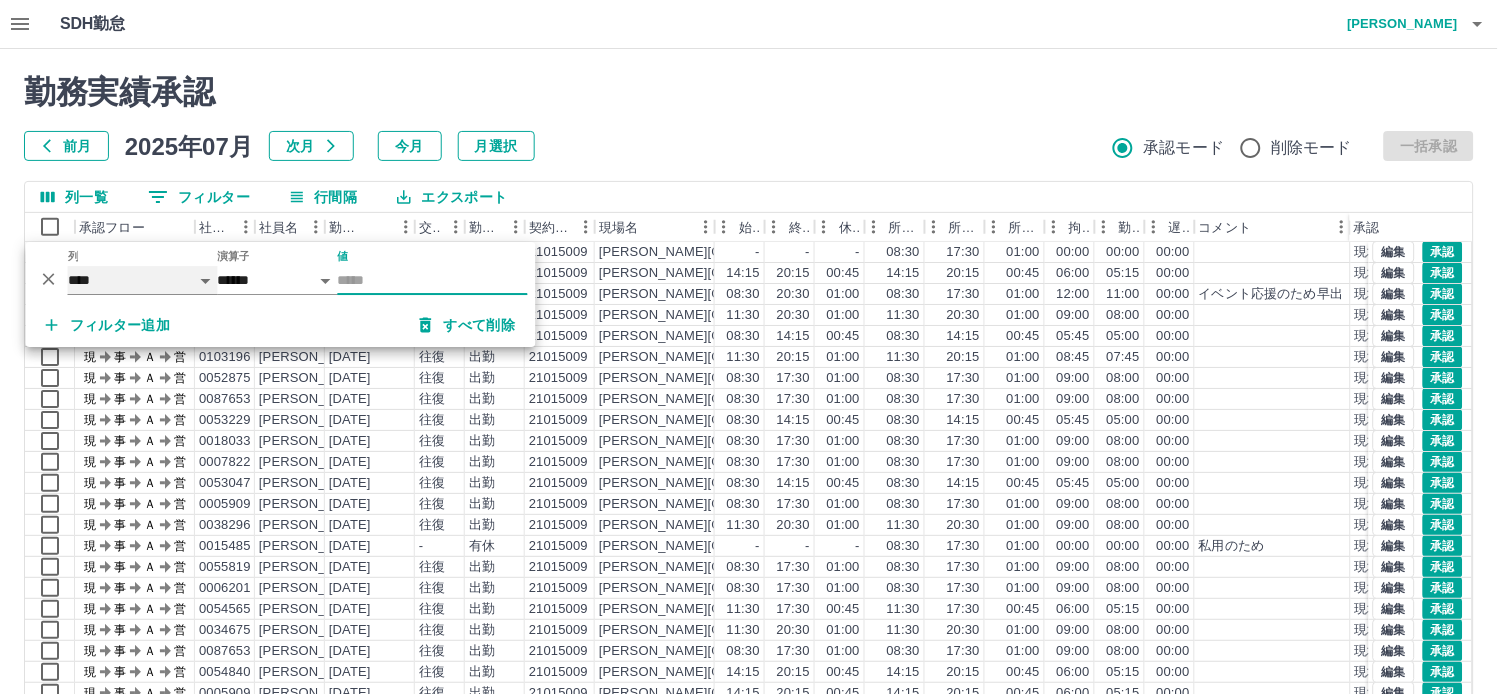 click on "**** *** **** *** *** **** ***** *** *** ** ** ** **** **** **** ** ** *** **** *****" at bounding box center [143, 280] 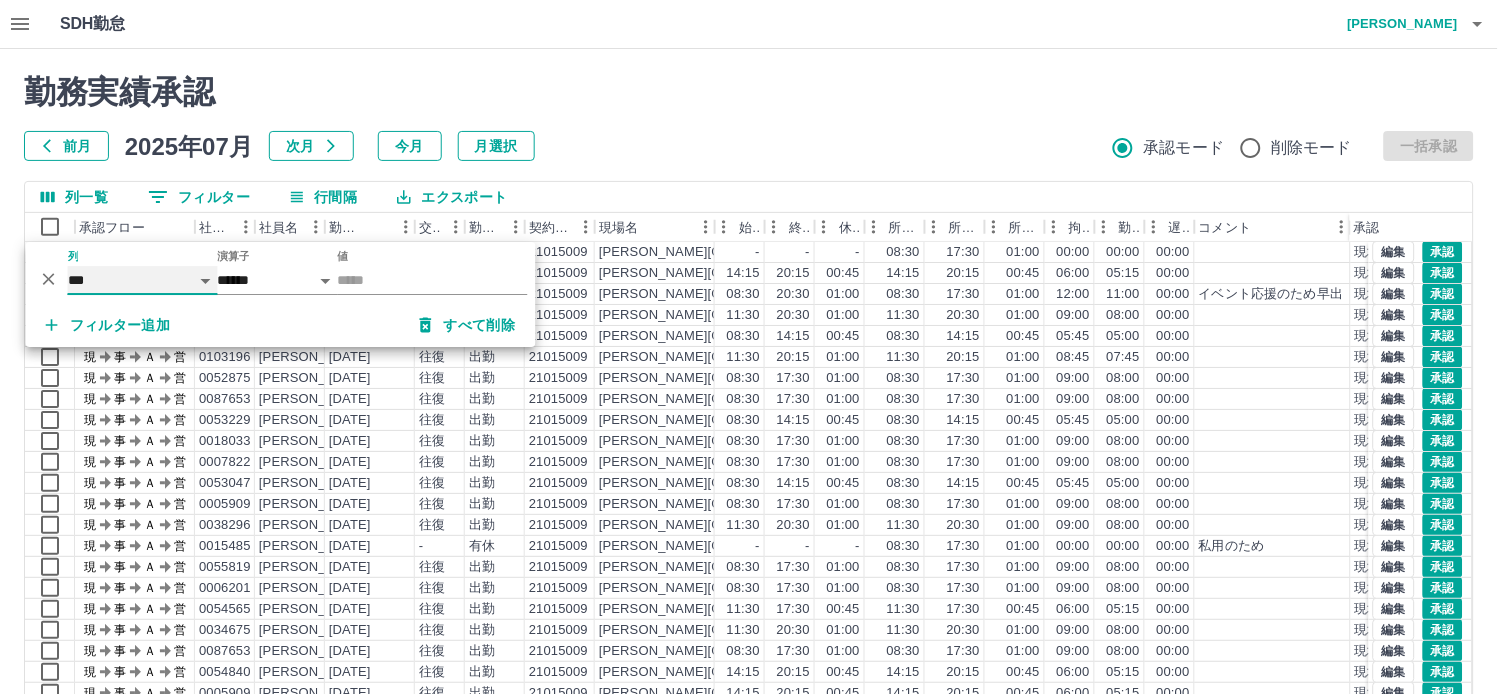 click on "**** *** **** *** *** **** ***** *** *** ** ** ** **** **** **** ** ** *** **** *****" at bounding box center (143, 280) 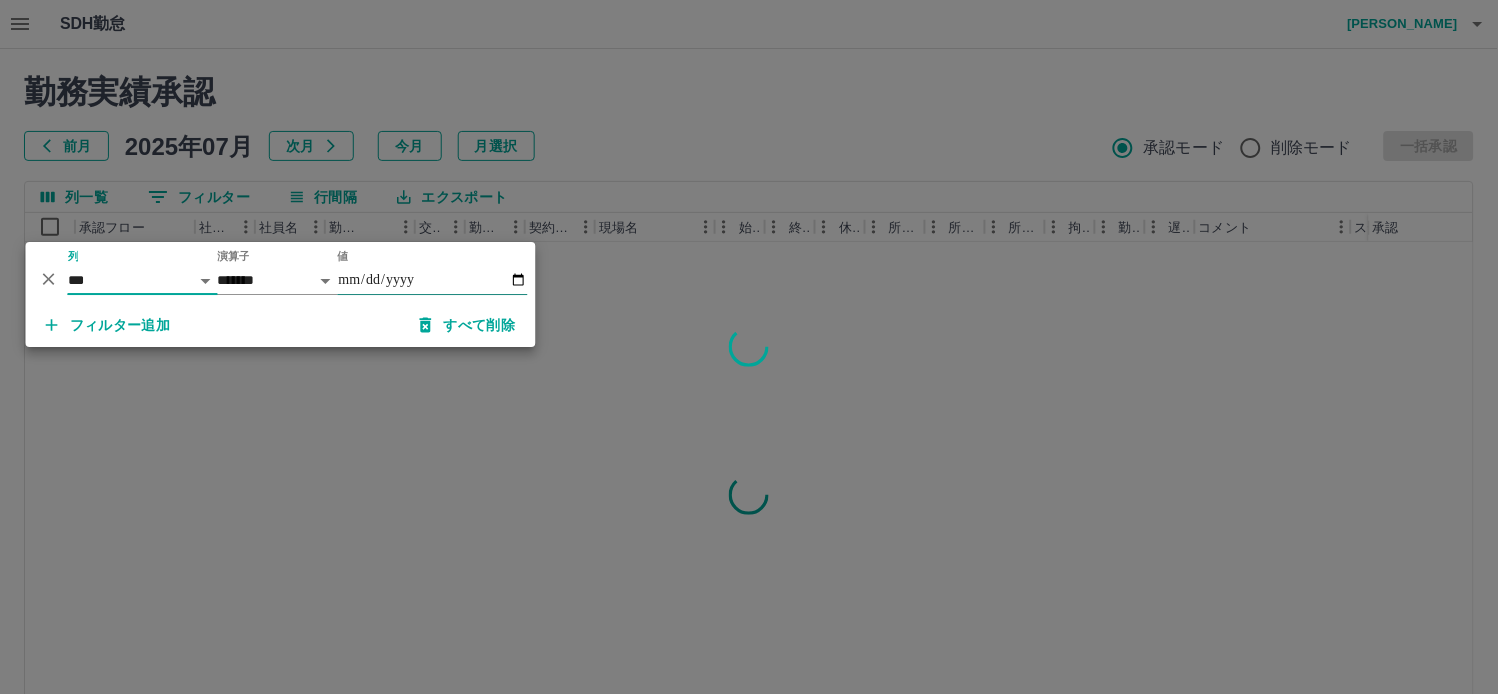 click on "値" at bounding box center [433, 280] 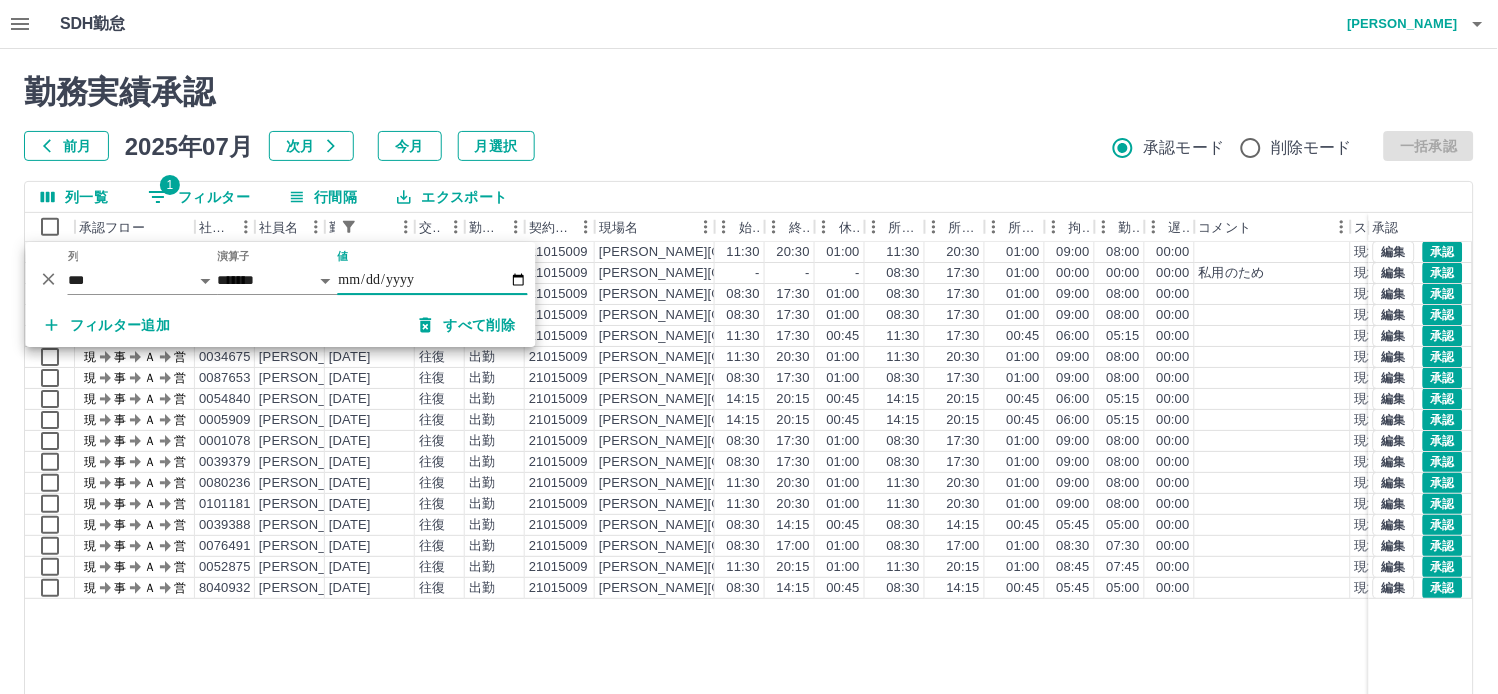 click on "**********" at bounding box center [433, 280] 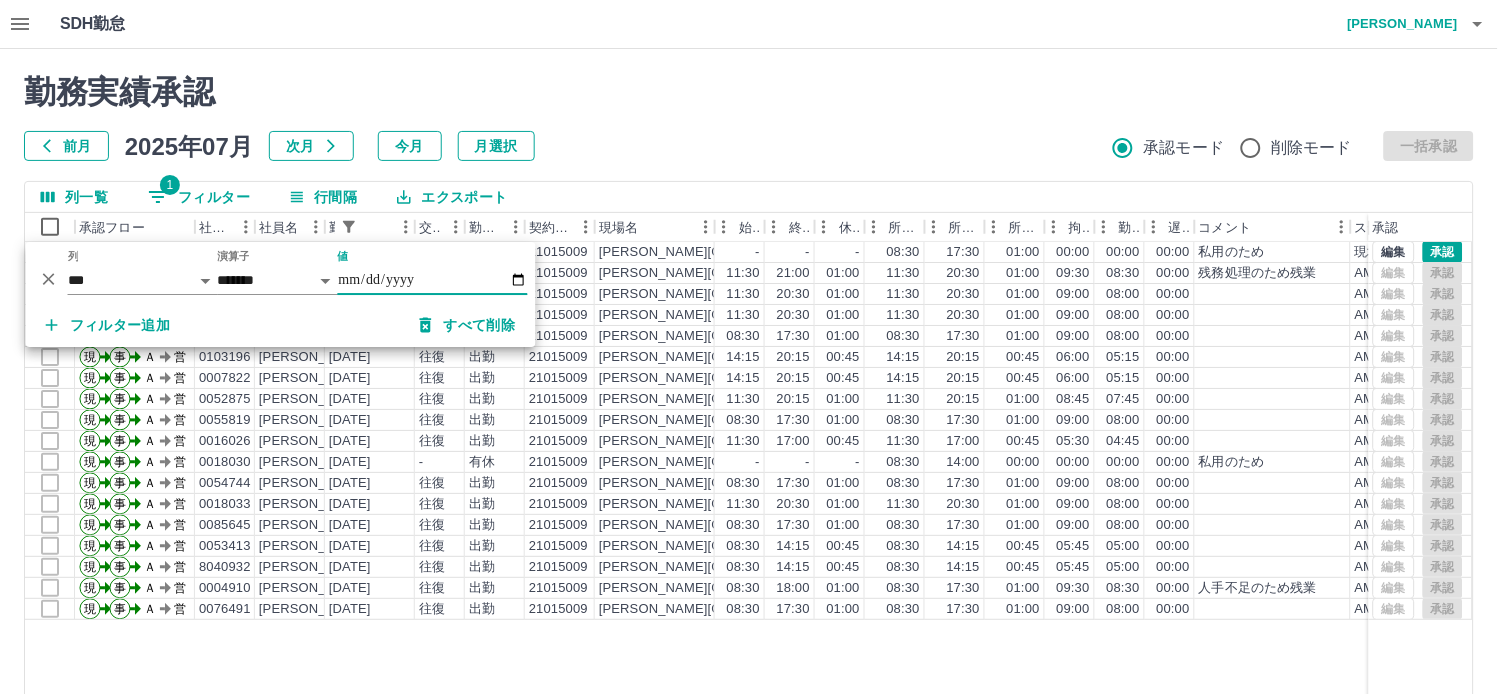 click on "**********" at bounding box center (281, 272) 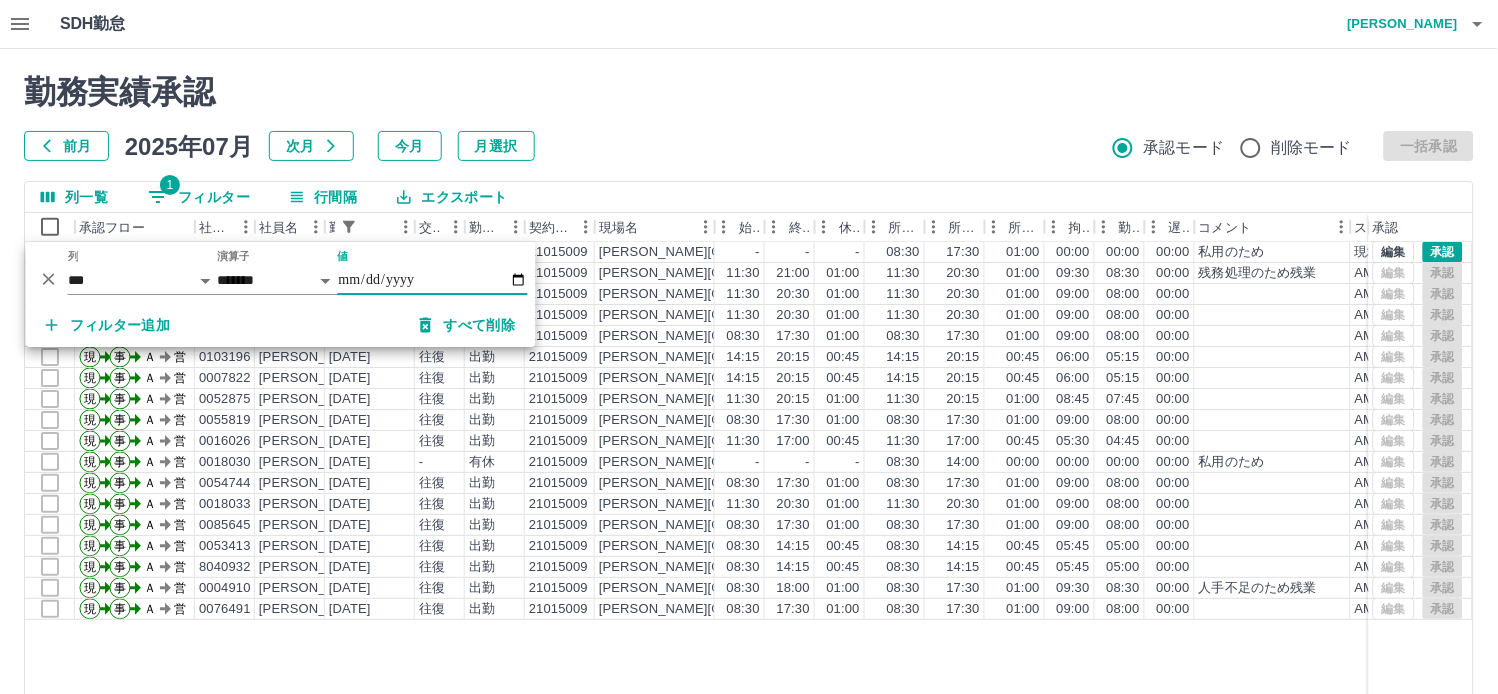 click on "**********" at bounding box center [433, 280] 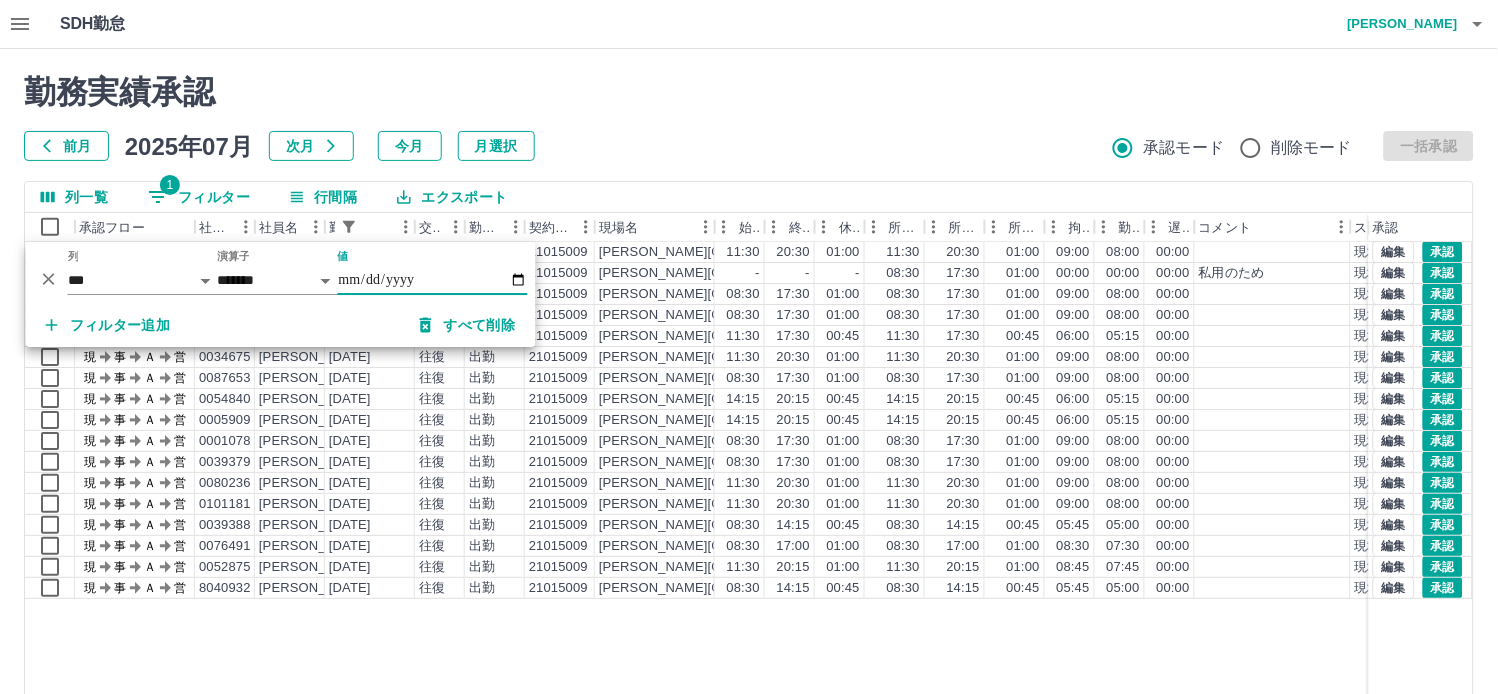 click on "勤務実績承認" at bounding box center (749, 92) 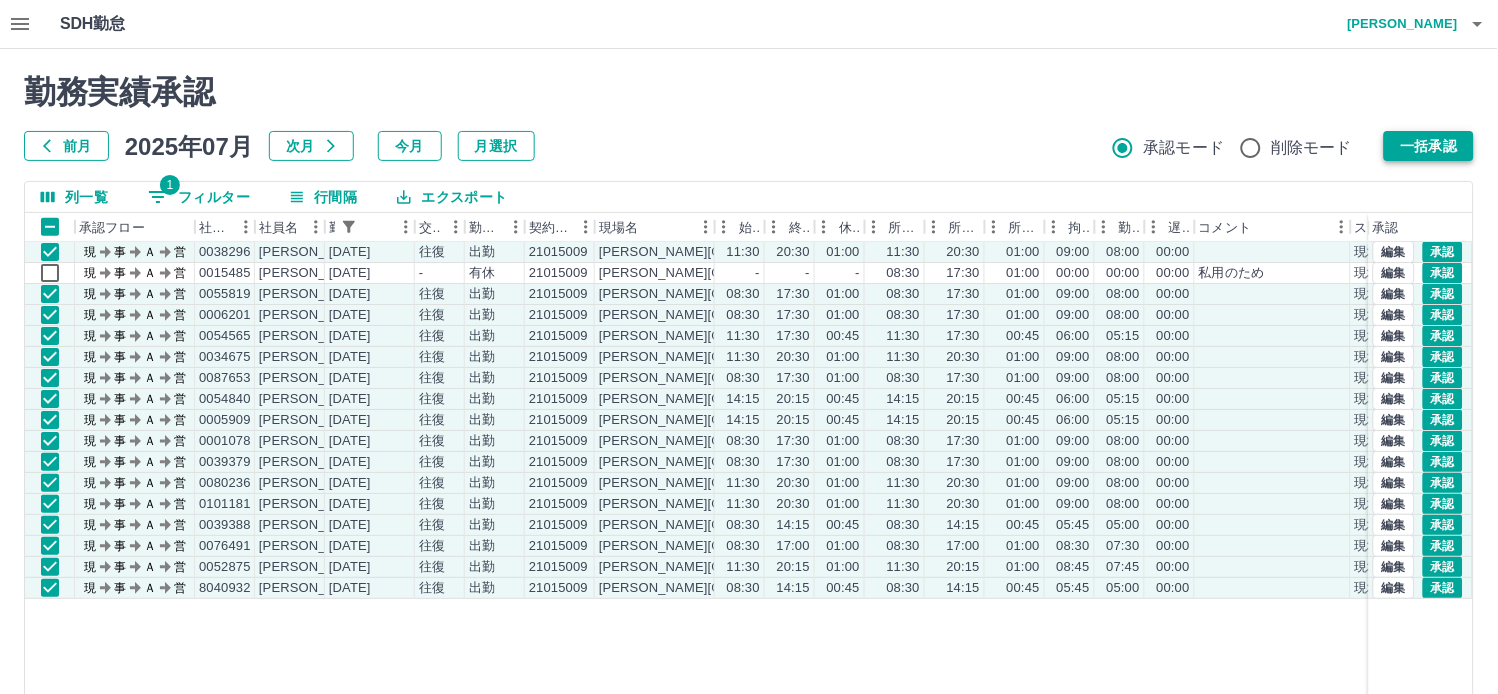 click on "一括承認" at bounding box center (1429, 146) 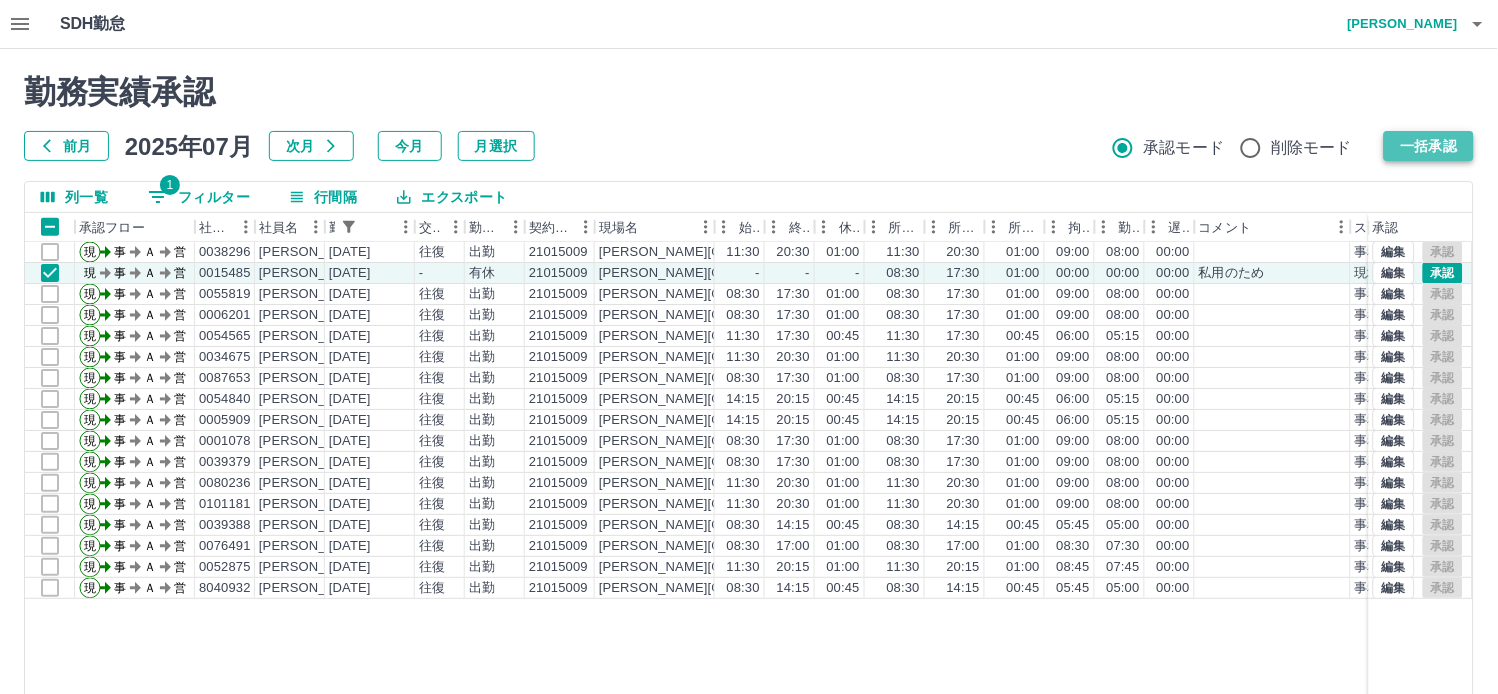 click on "一括承認" at bounding box center (1429, 146) 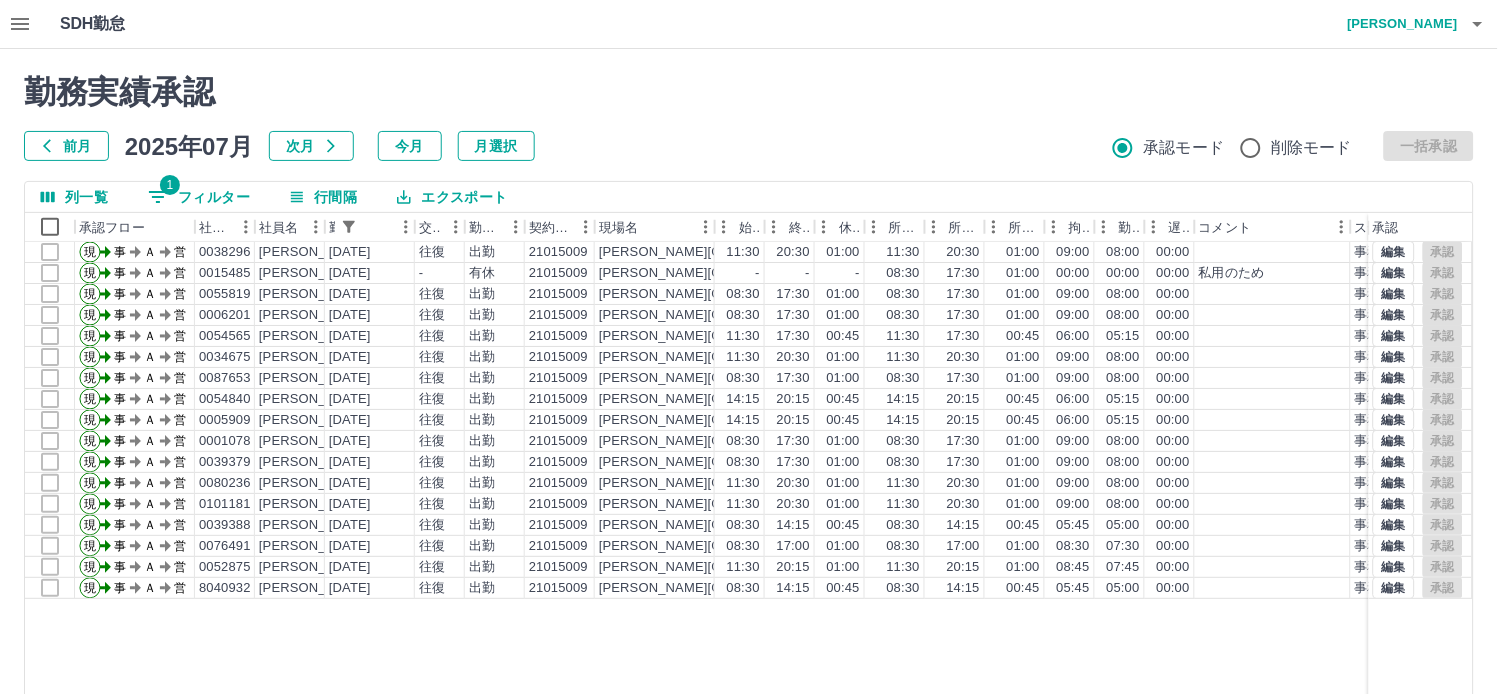 click on "1 フィルター" at bounding box center (199, 197) 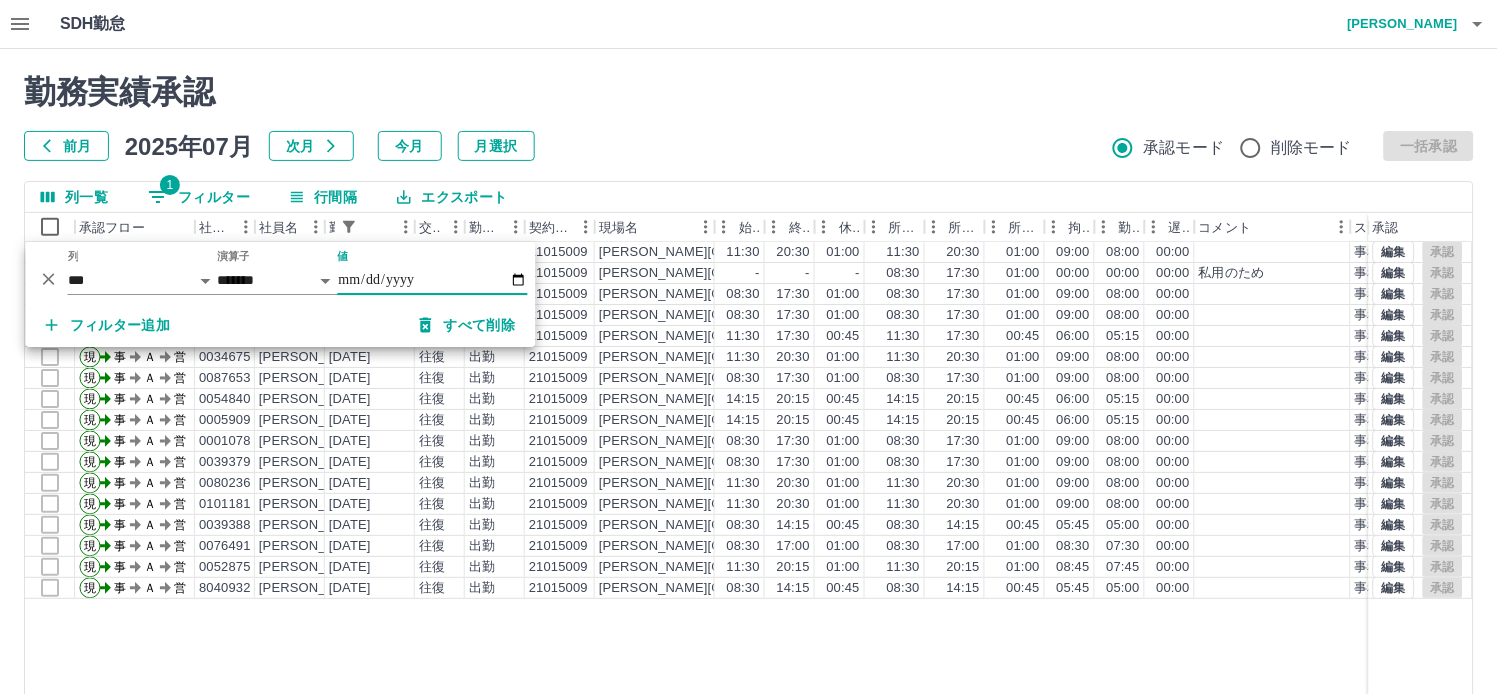 click on "**********" at bounding box center (433, 280) 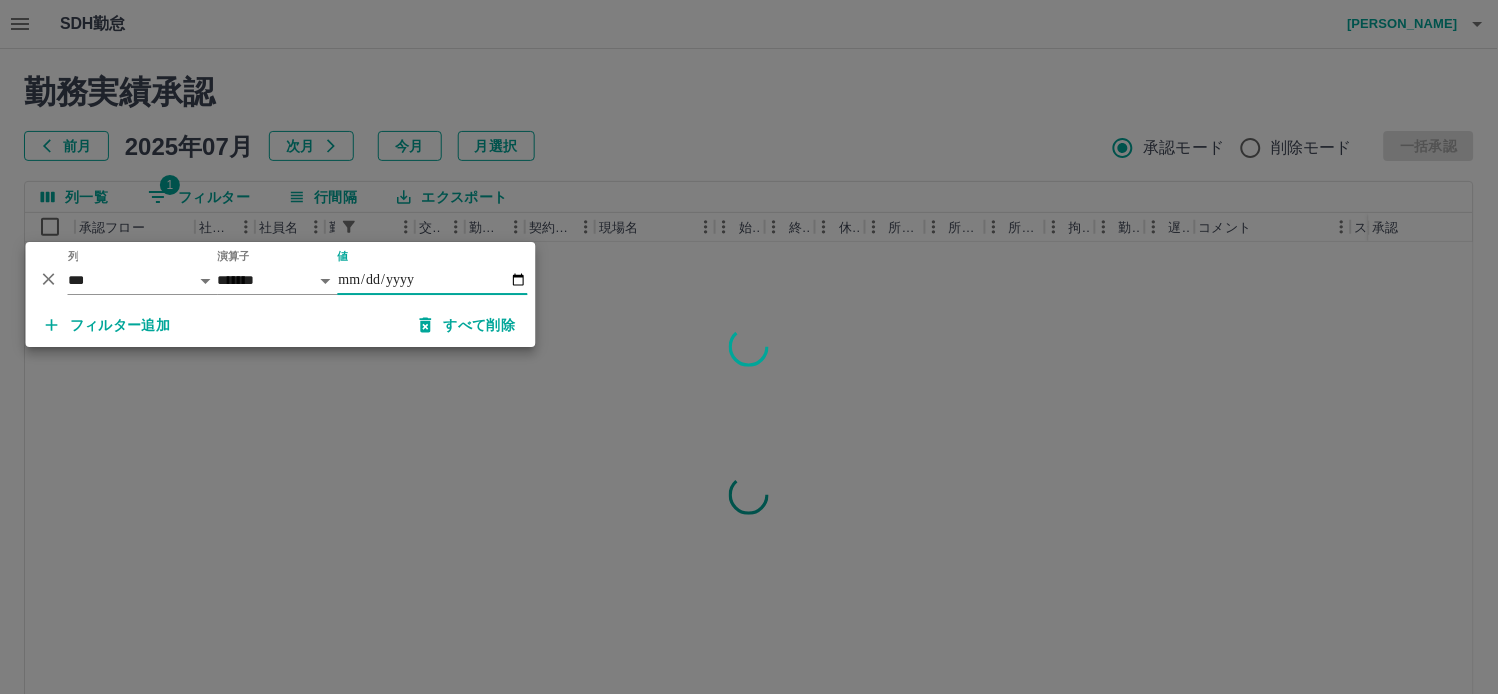 click at bounding box center (749, 347) 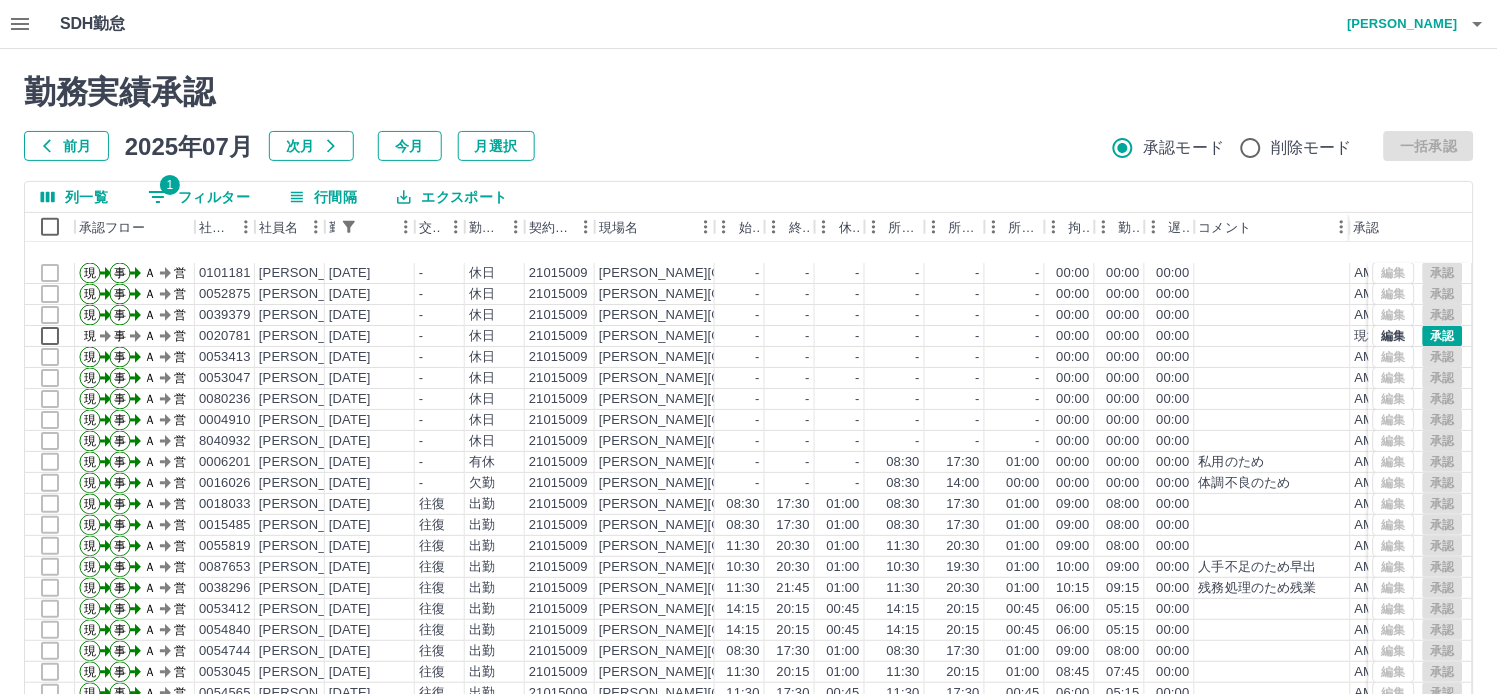 scroll, scrollTop: 123, scrollLeft: 0, axis: vertical 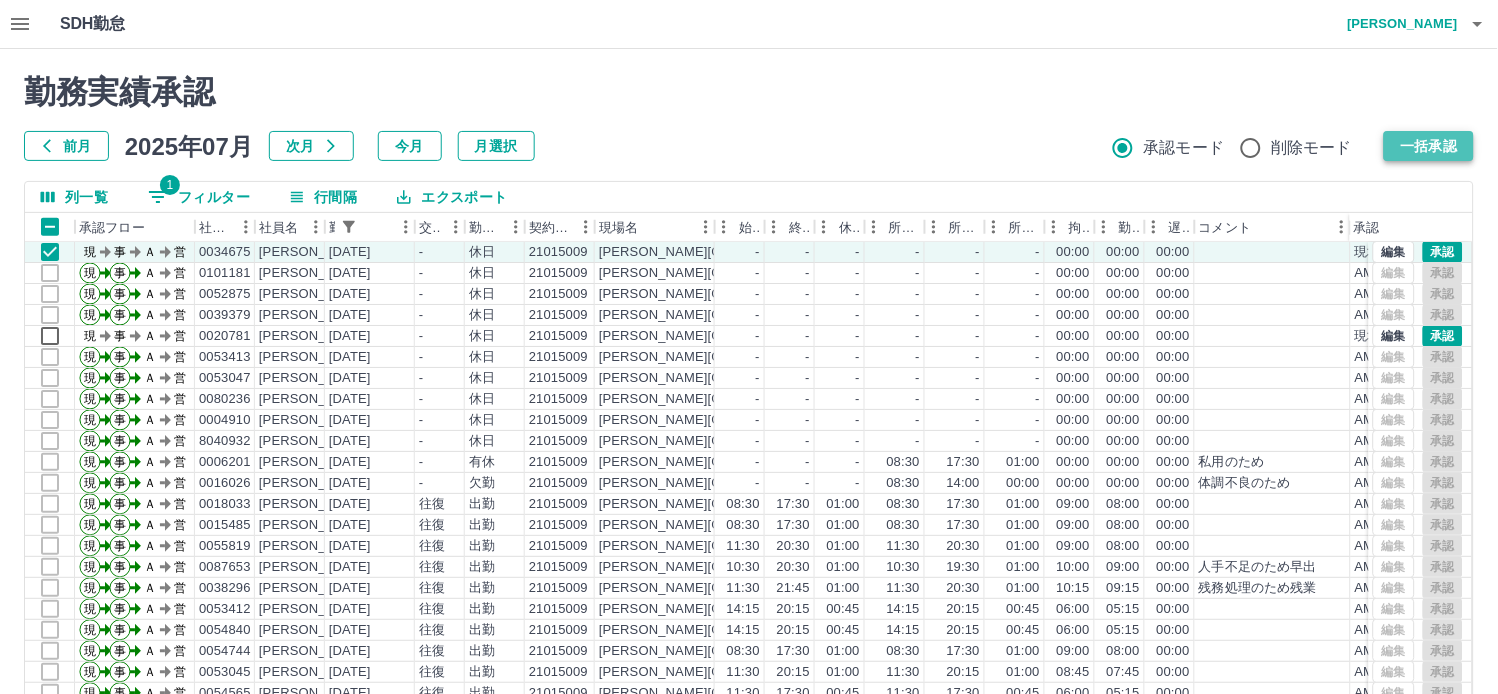 click on "一括承認" at bounding box center [1429, 146] 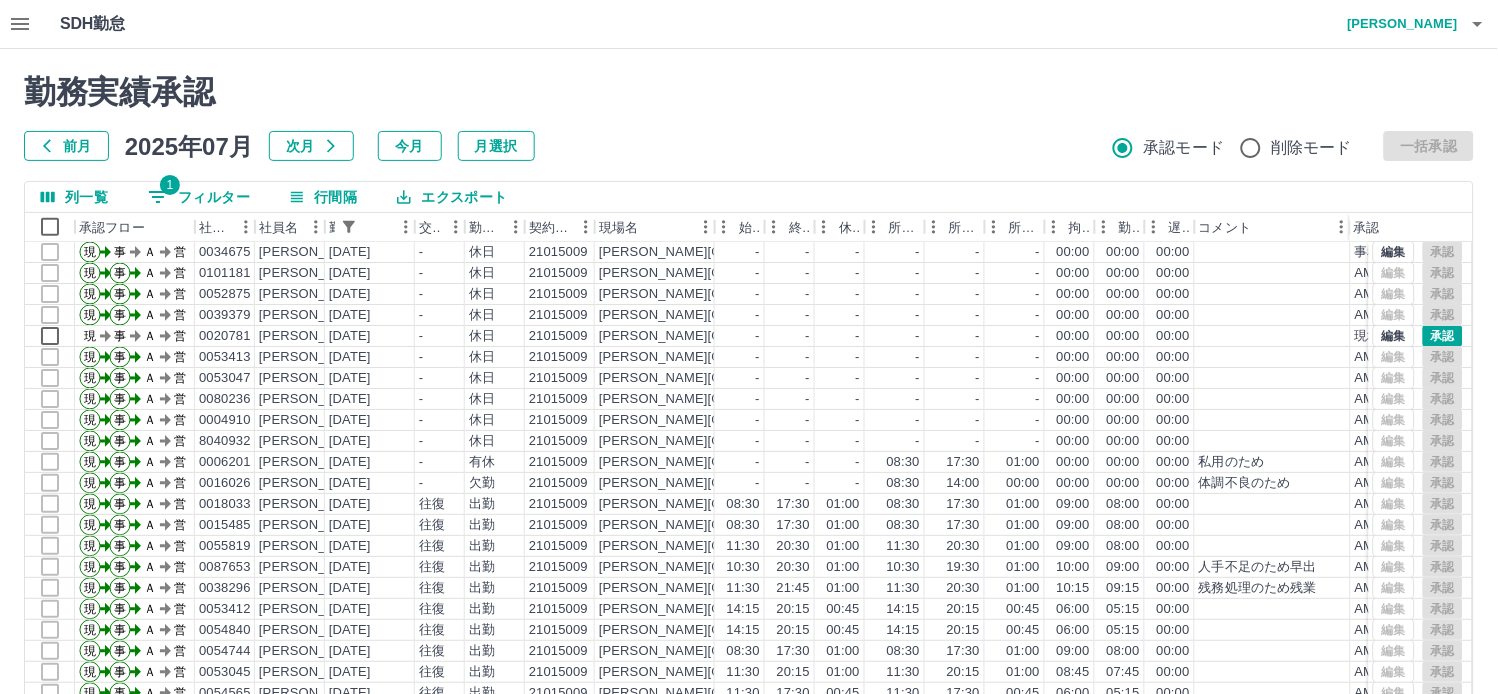 click on "勤務実績承認 前月 [DATE] 次月 今月 月選択 承認モード 削除モード 一括承認" at bounding box center (749, 117) 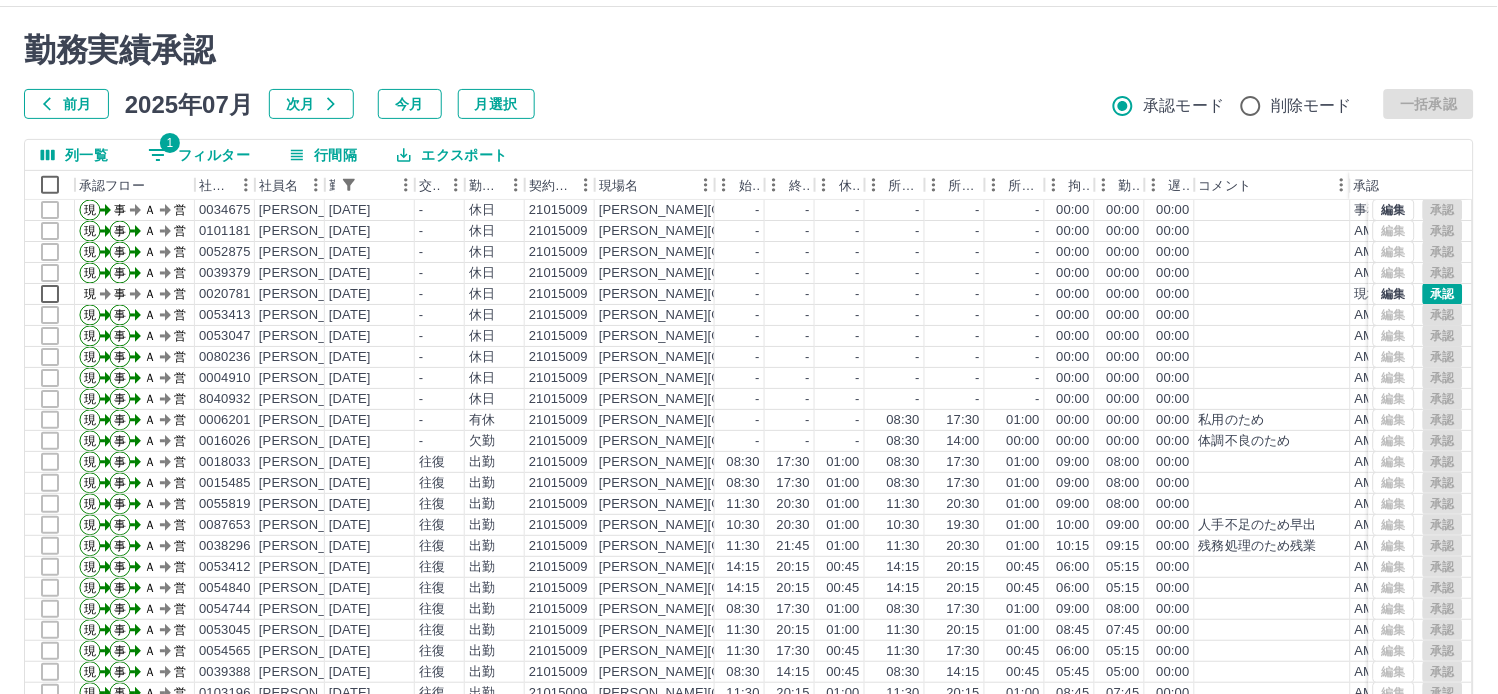 scroll, scrollTop: 0, scrollLeft: 0, axis: both 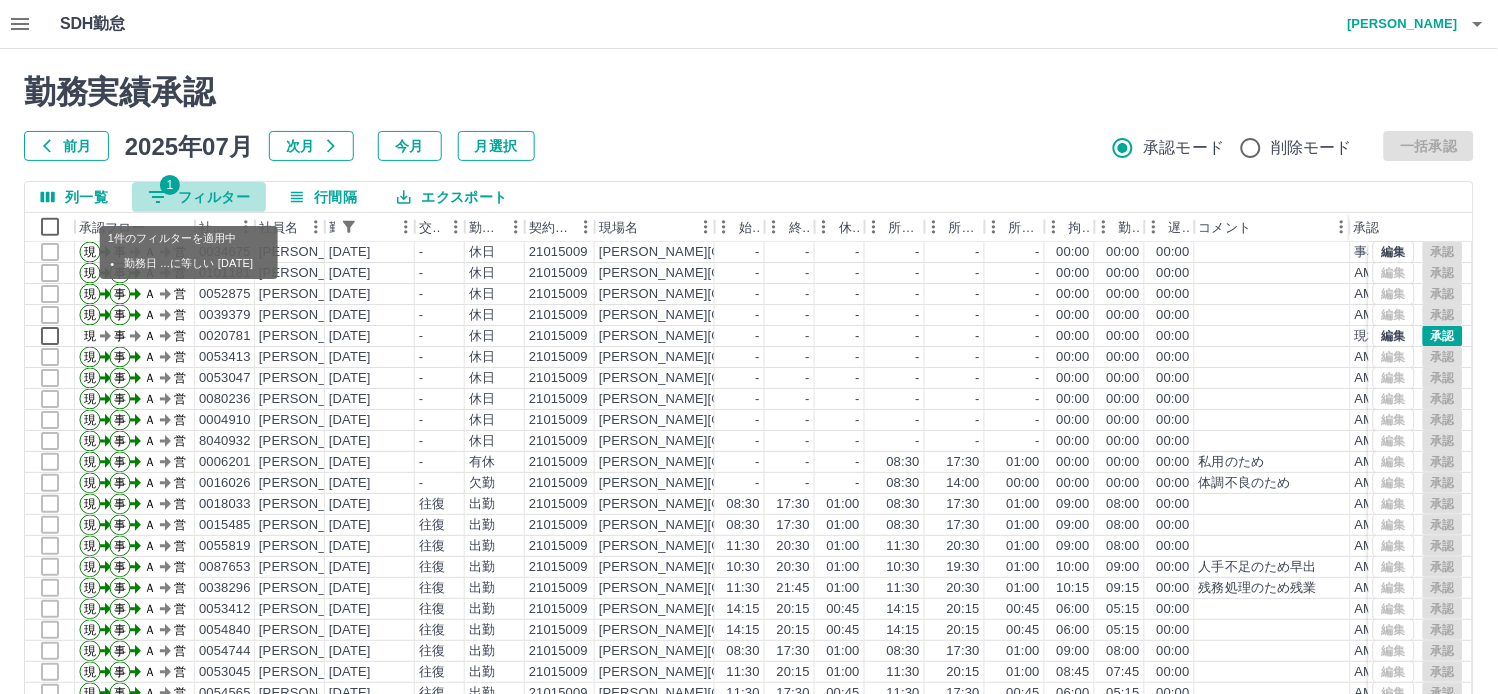 click on "1 フィルター" at bounding box center (199, 197) 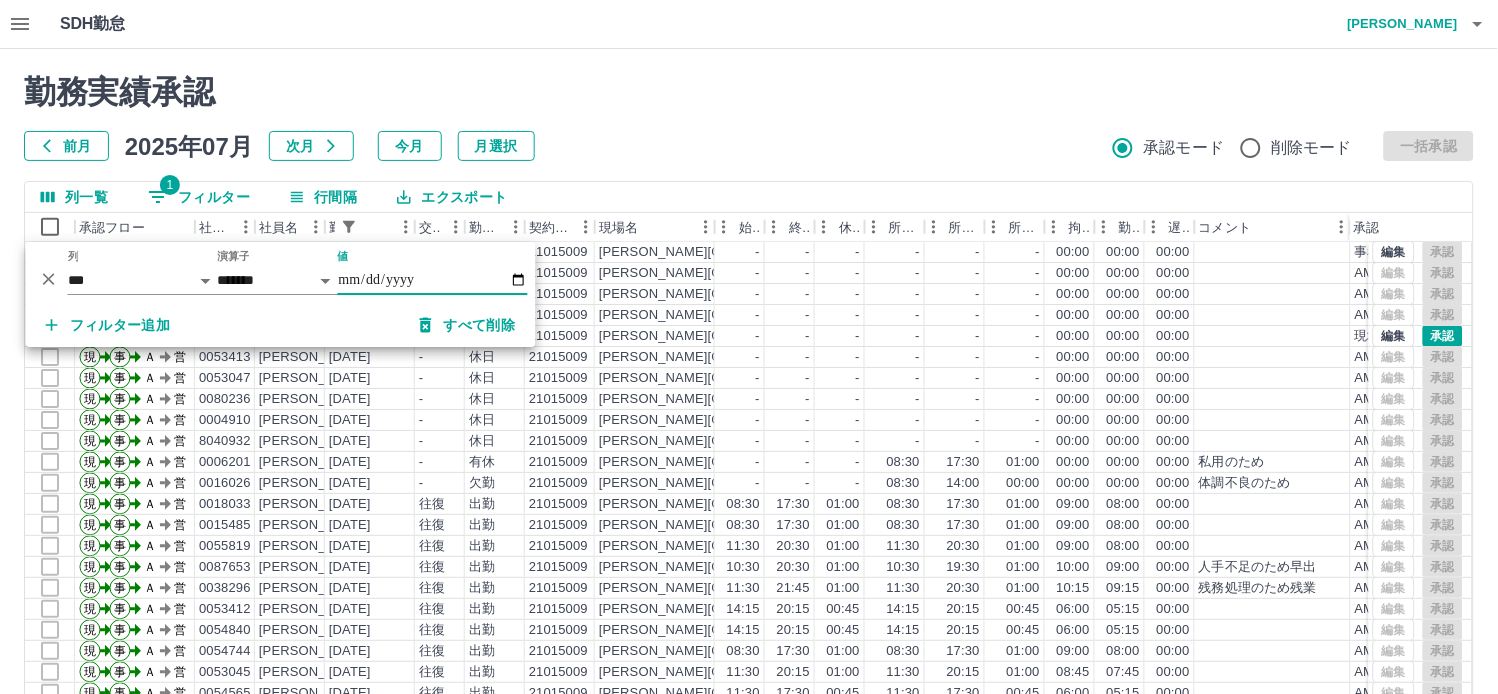 click on "**********" at bounding box center (433, 280) 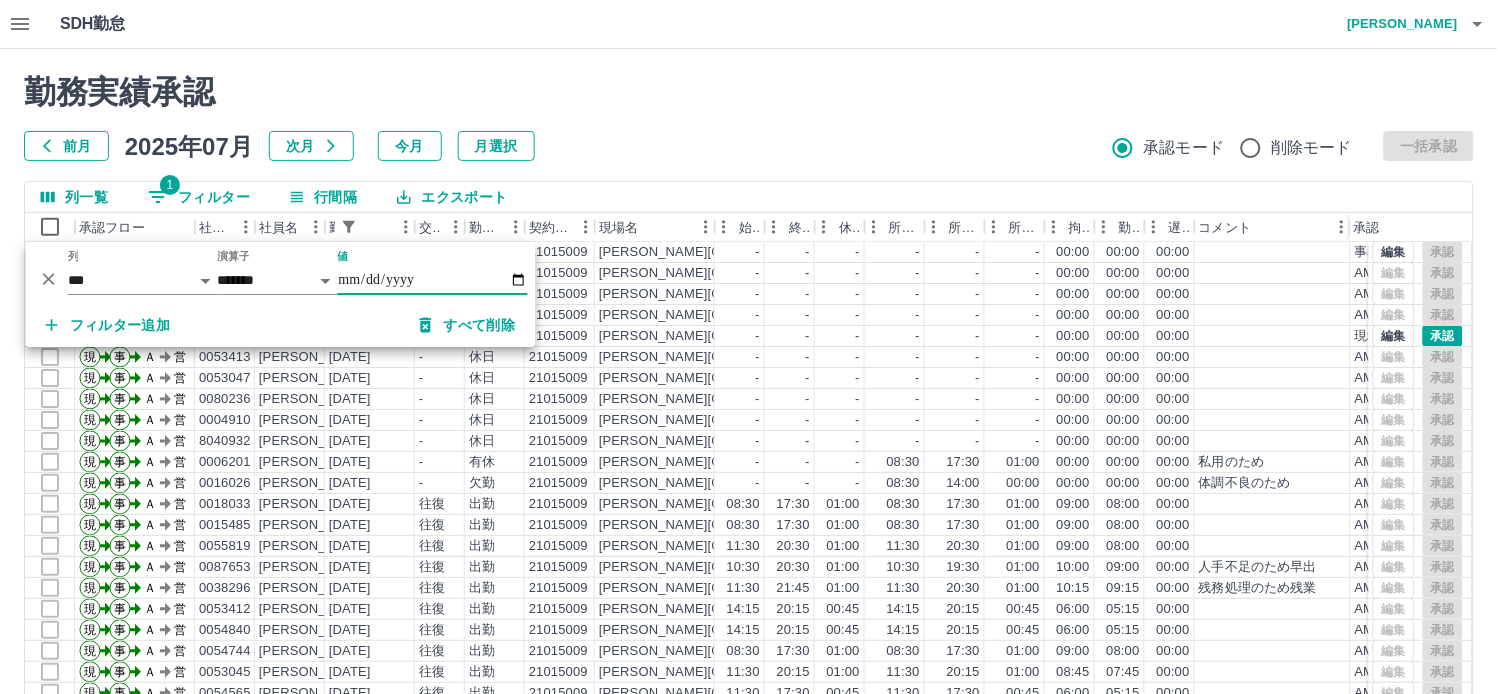 click on "**********" at bounding box center (281, 272) 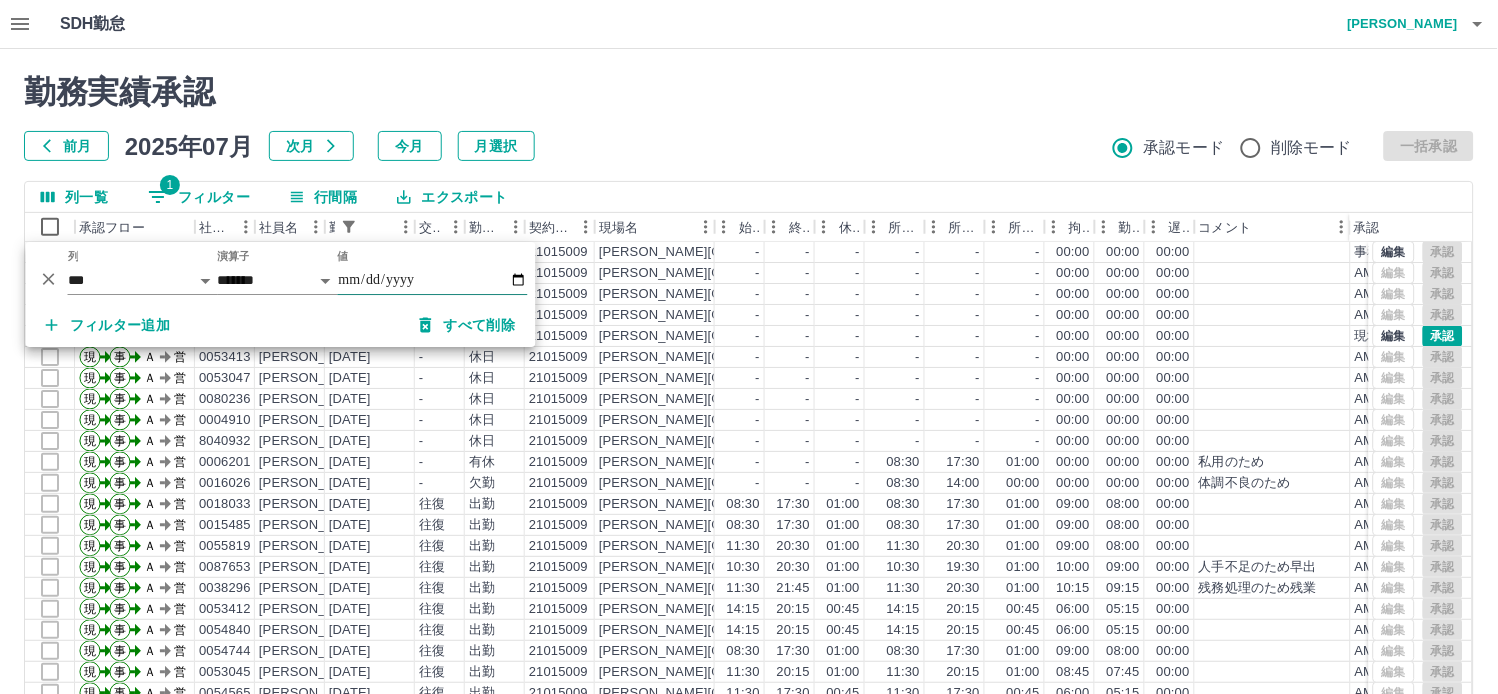 click on "**********" at bounding box center [433, 280] 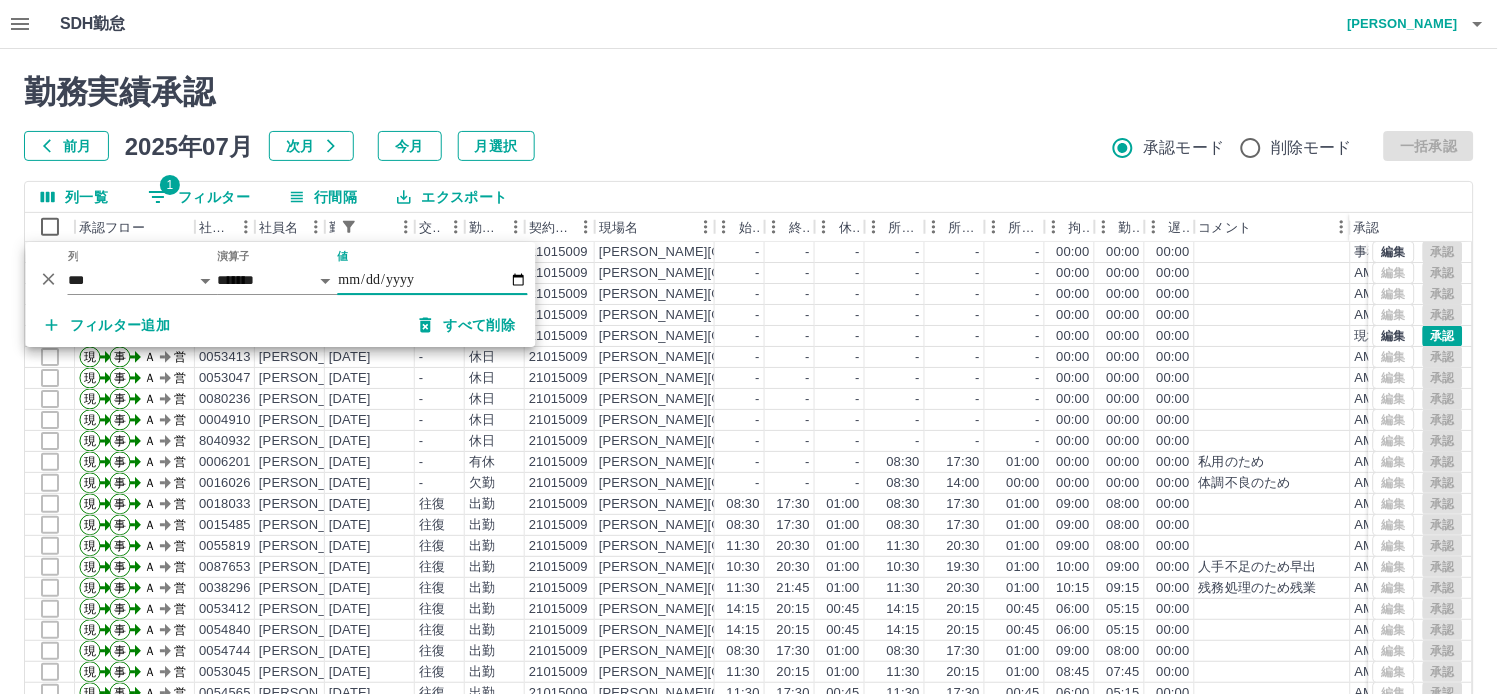 type on "**********" 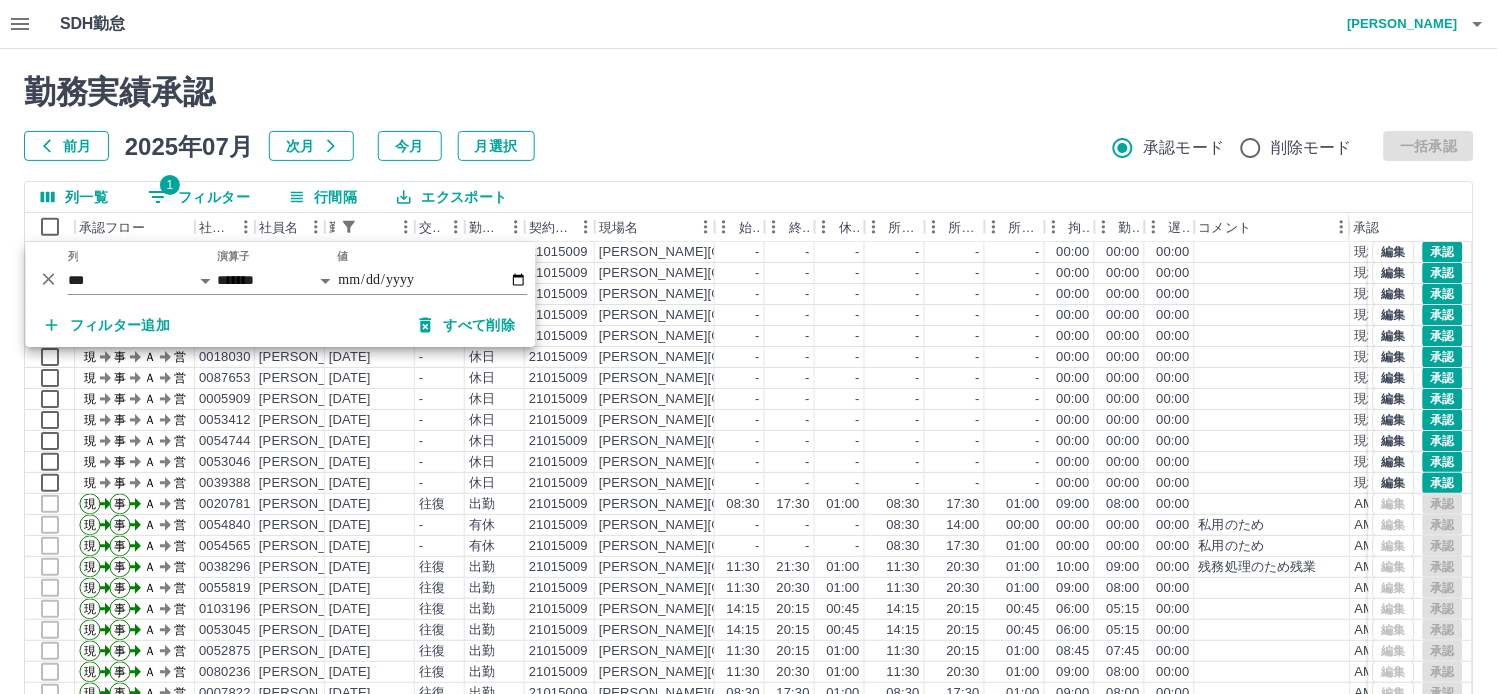 click on "前月 [DATE] 次月 今月 月選択 承認モード 削除モード 一括承認" at bounding box center (749, 146) 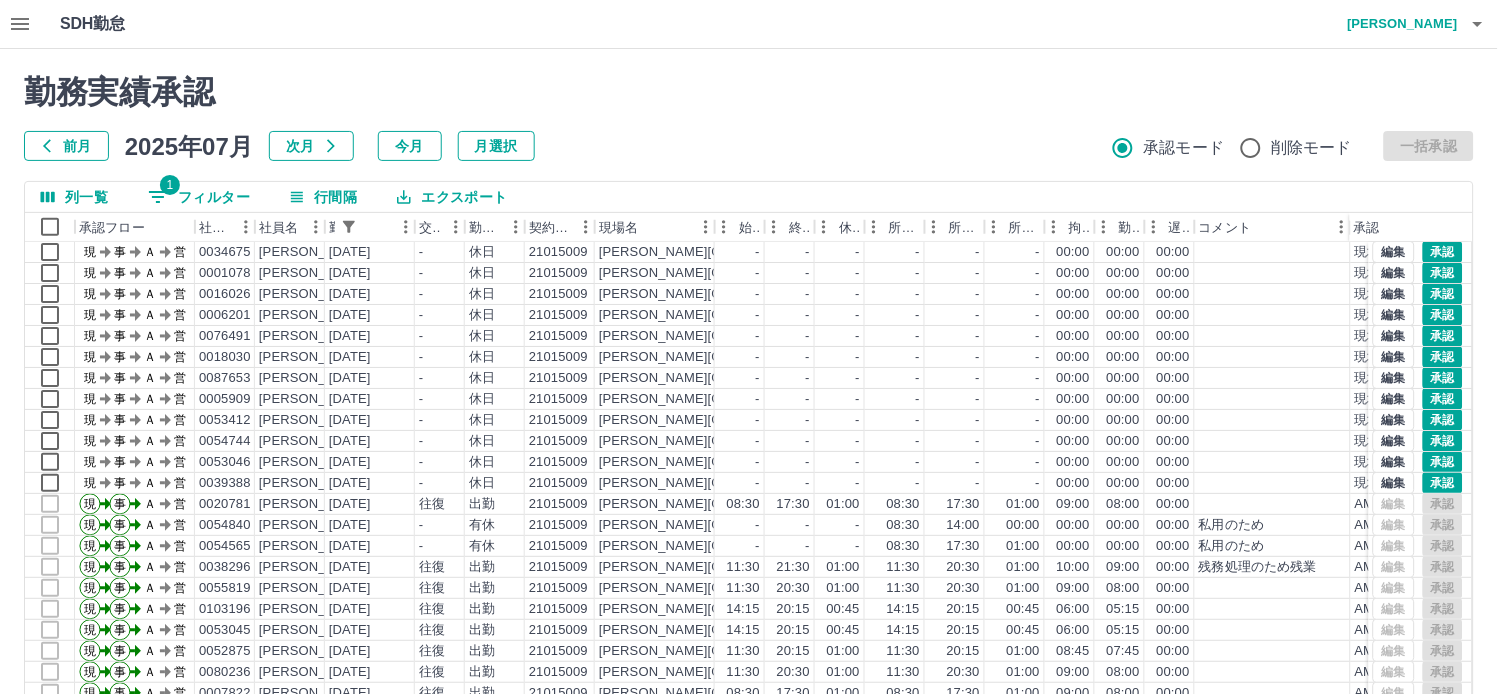 click on "勤務実績承認 前月 [DATE] 次月 今月 月選択 承認モード 削除モード 一括承認 列一覧 1 フィルター 行間隔 エクスポート 承認フロー 社員番号 社員名 勤務日 交通費 勤務区分 契約コード 現場名 始業 終業 休憩 所定開始 所定終業 所定休憩 拘束 勤務 遅刻等 コメント ステータス 承認 現 事 Ａ 営 0034675 [PERSON_NAME] [DATE]  -  休日 21015009 [PERSON_NAME][GEOGRAPHIC_DATA]立[PERSON_NAME][GEOGRAPHIC_DATA] - - - - - - 00:00 00:00 00:00 現場責任者承認待 現 事 Ａ 営 0001078 [PERSON_NAME] [DATE]  -  休日 21015009 [PERSON_NAME][GEOGRAPHIC_DATA][PERSON_NAME] - - - - - - 00:00 00:00 00:00 現場責任者承認待 現 事 Ａ 営 0016026 [PERSON_NAME] [DATE]  -  休日 21015009 [PERSON_NAME][GEOGRAPHIC_DATA][PERSON_NAME] - - - - - - 00:00 00:00 00:00 現場責任者承認待 現 事 Ａ 営 0006201 [PERSON_NAME] [DATE]  -  休日 21015009 [PERSON_NAME][GEOGRAPHIC_DATA][PERSON_NAME] - - - - - - 00:00 00:00 00:00 現場責任者承認待 現 事 Ａ 営 0076491 -" at bounding box center [749, 447] 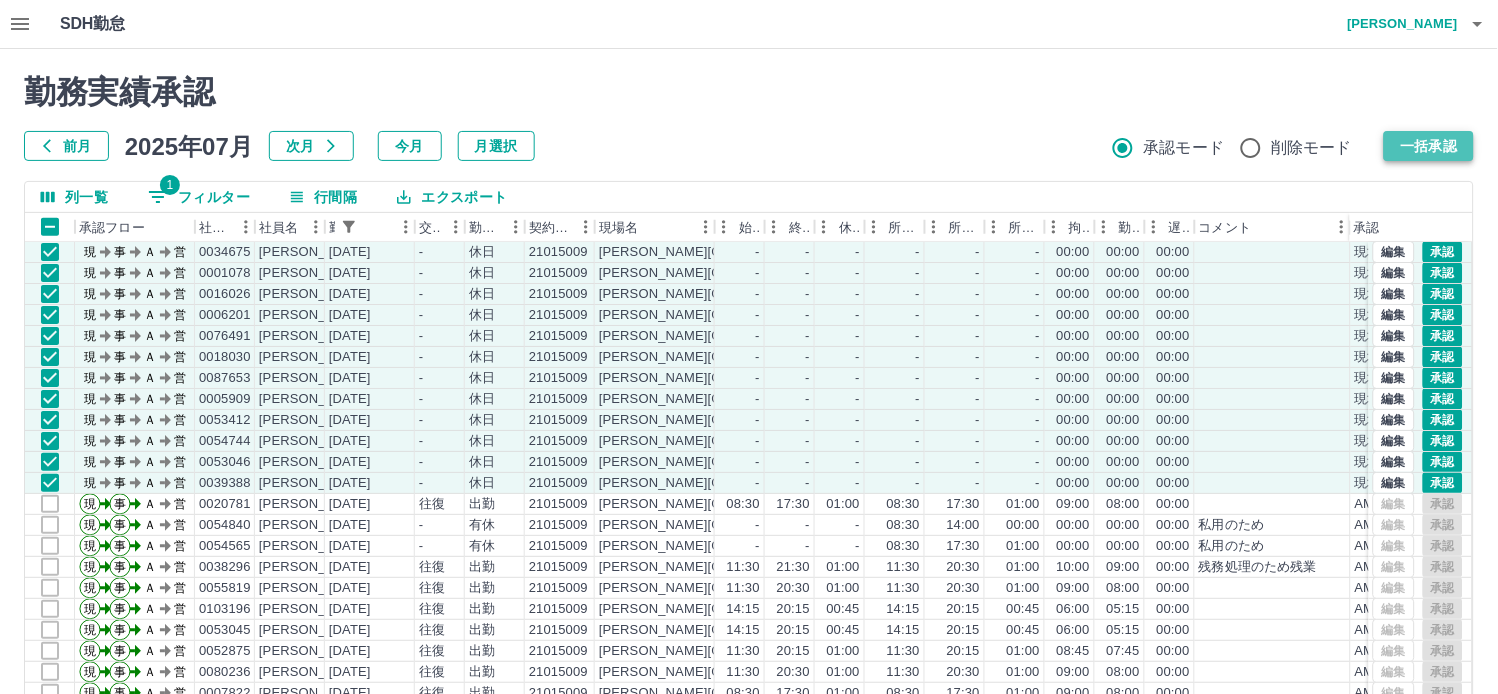 click on "一括承認" at bounding box center [1429, 146] 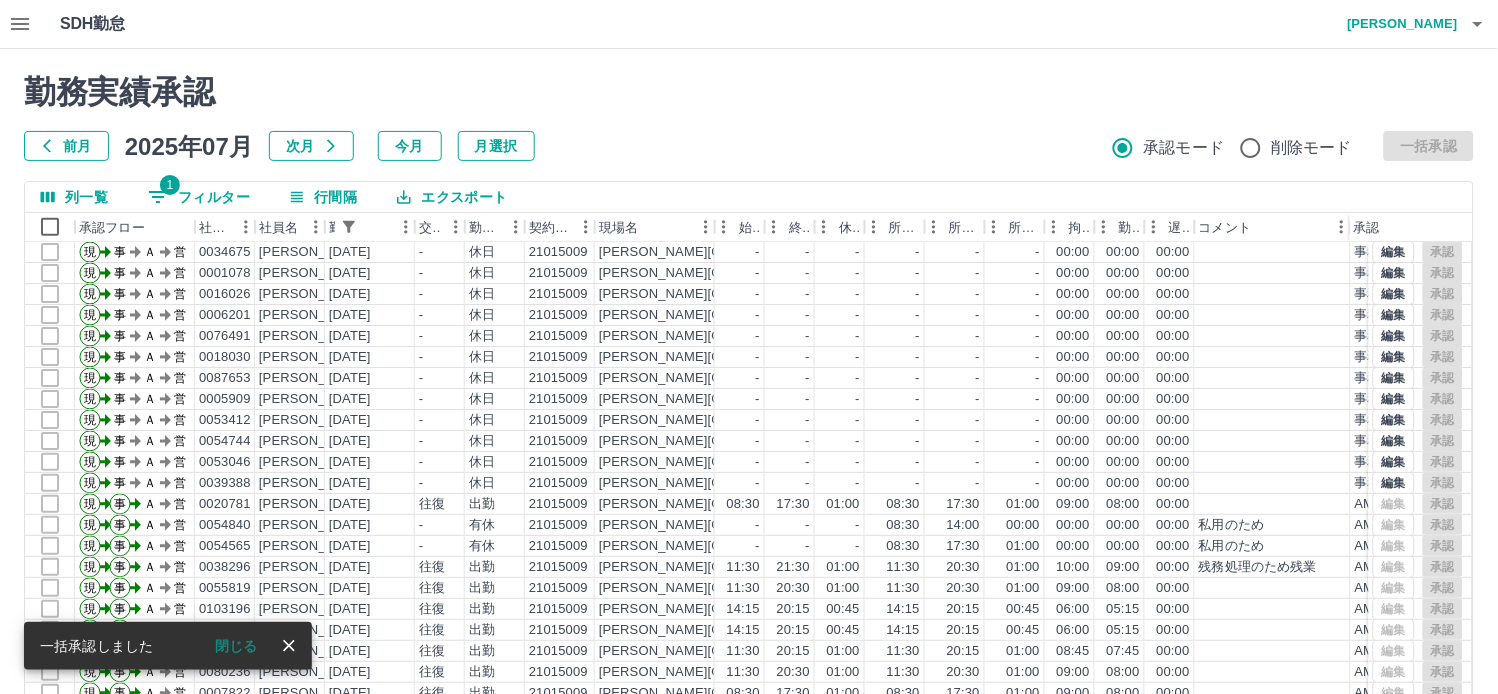 click on "1 フィルター" at bounding box center [199, 197] 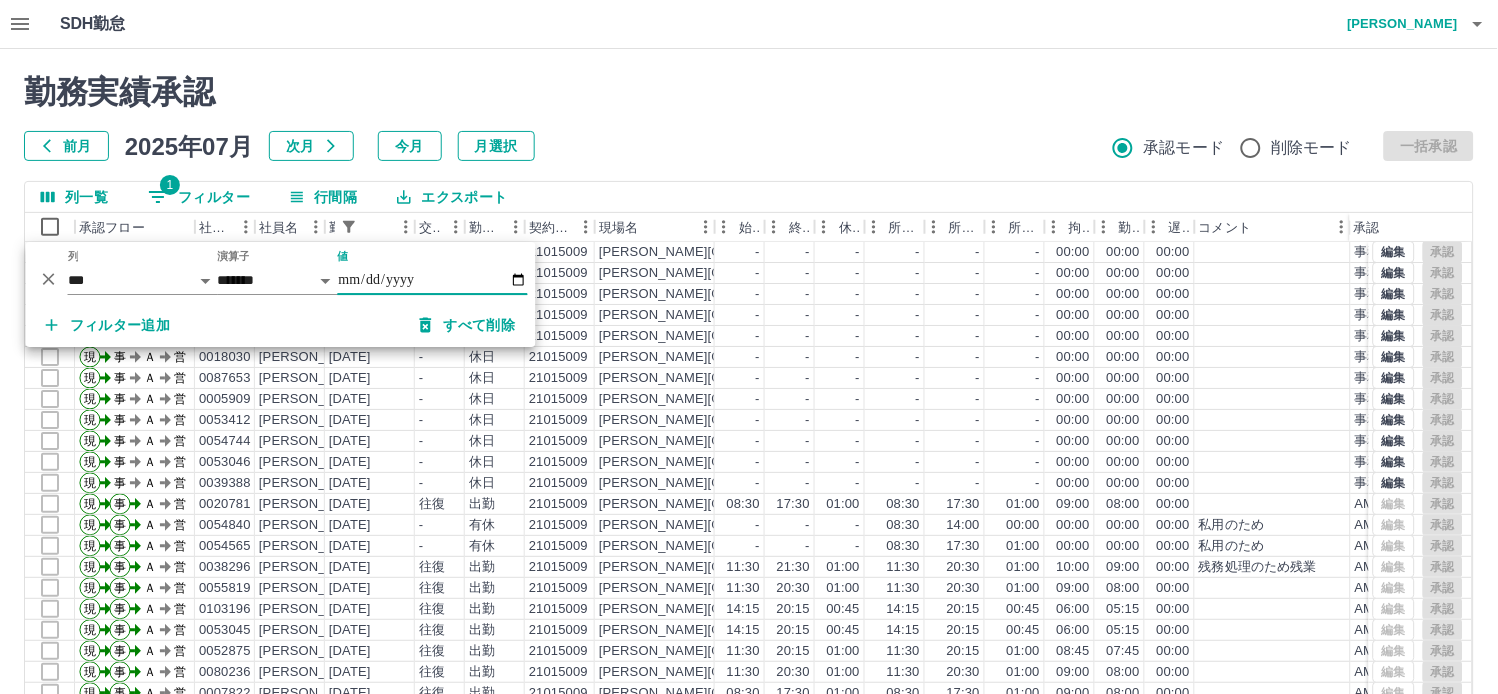click on "**********" at bounding box center (433, 280) 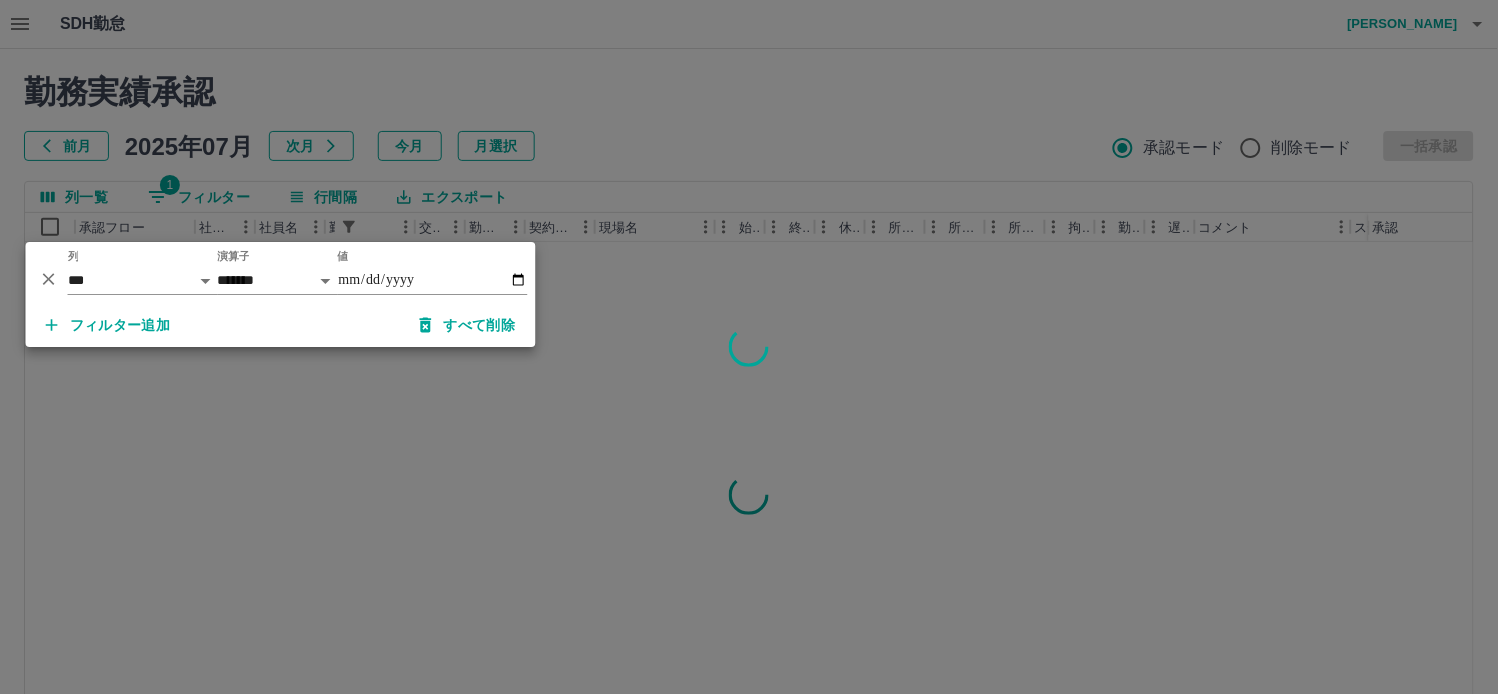 click at bounding box center (749, 347) 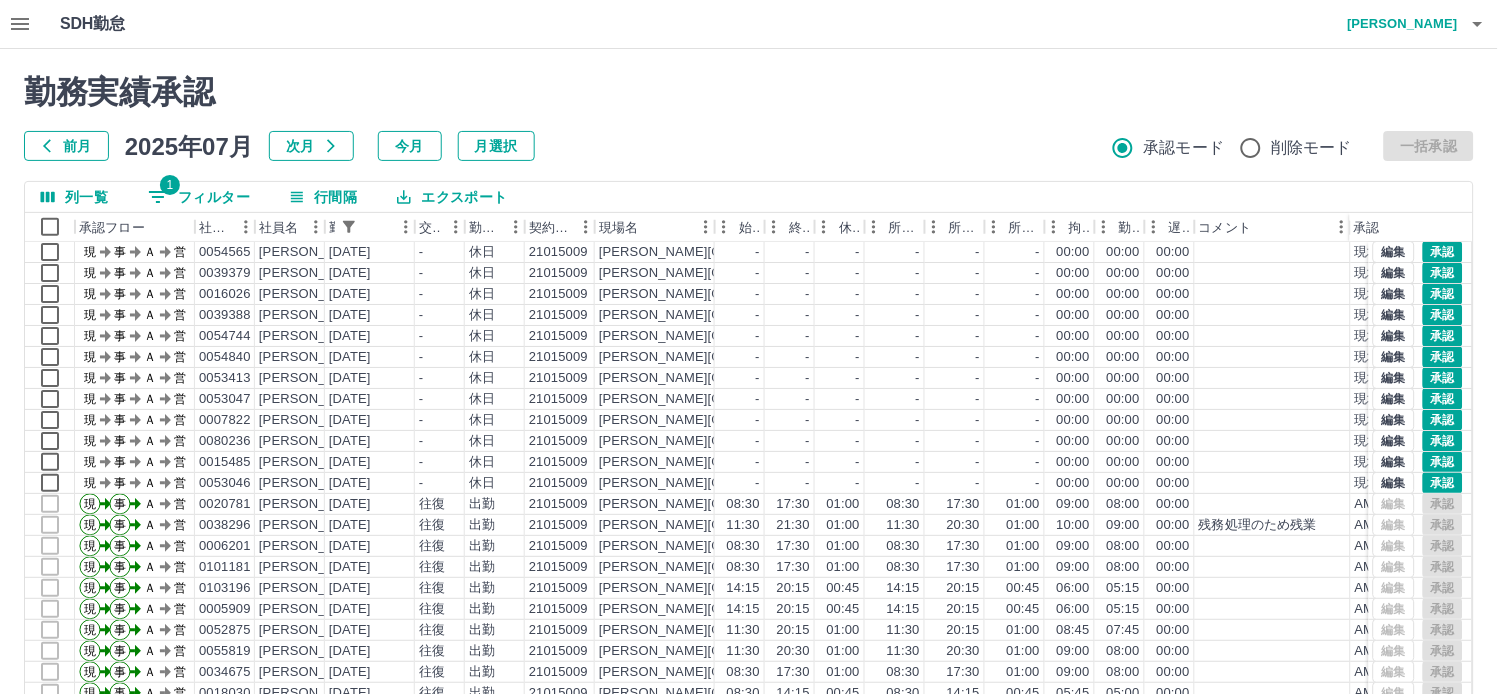 click on "前月 [DATE] 次月 今月 月選択 承認モード 削除モード 一括承認" at bounding box center (749, 146) 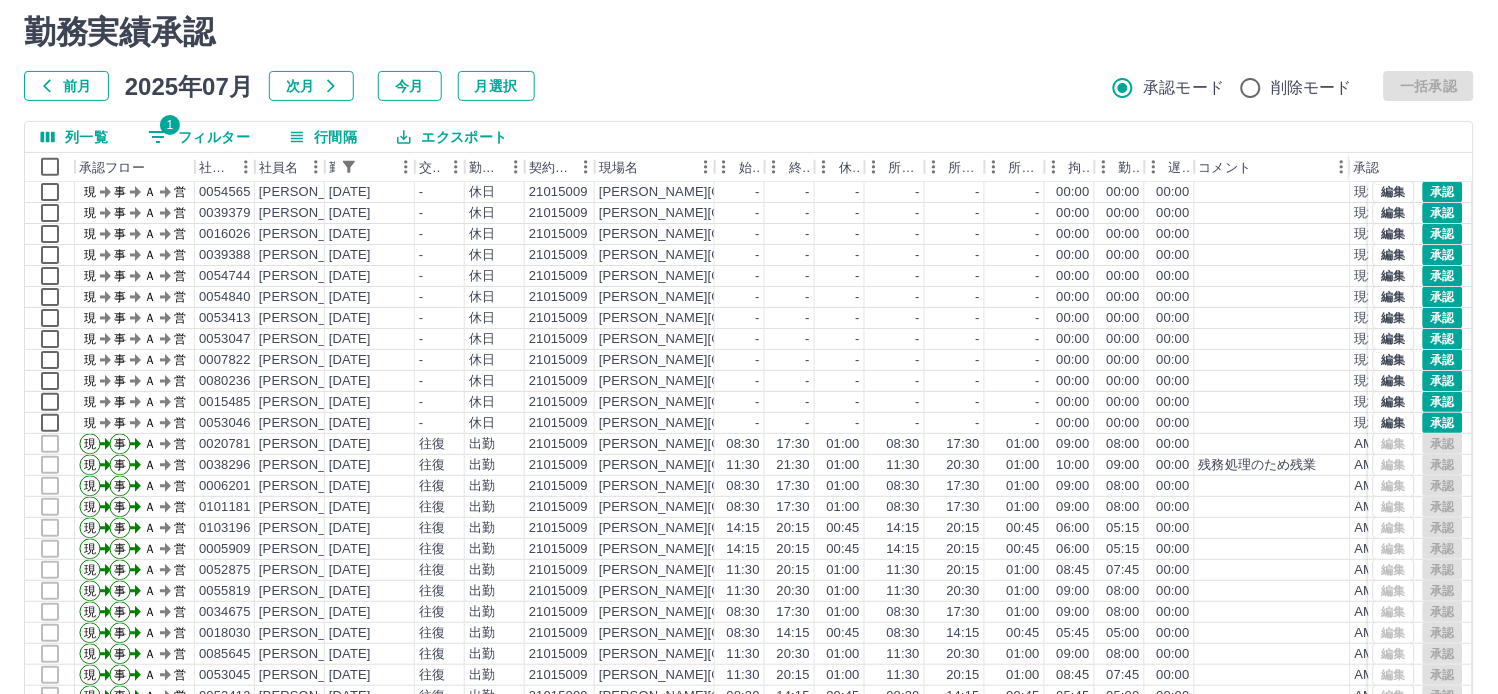 scroll, scrollTop: 0, scrollLeft: 0, axis: both 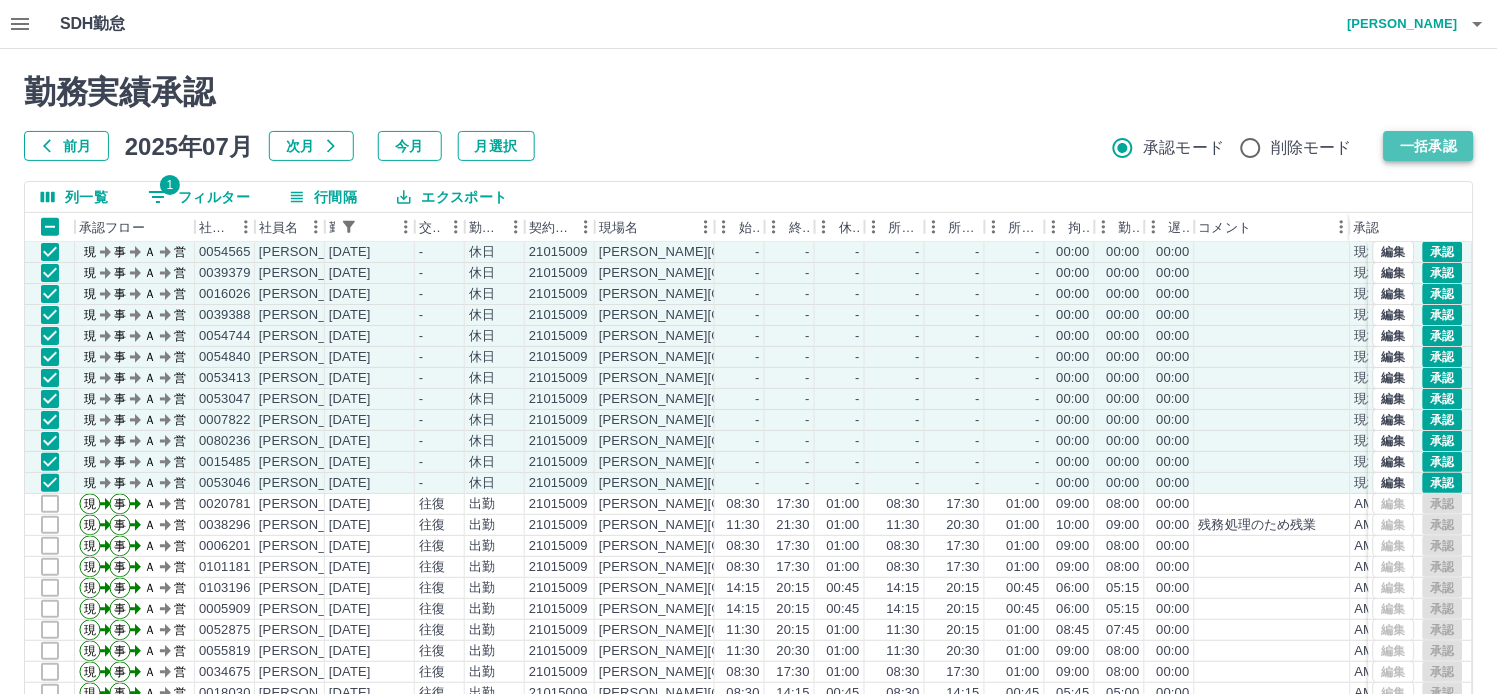 click on "一括承認" at bounding box center (1429, 146) 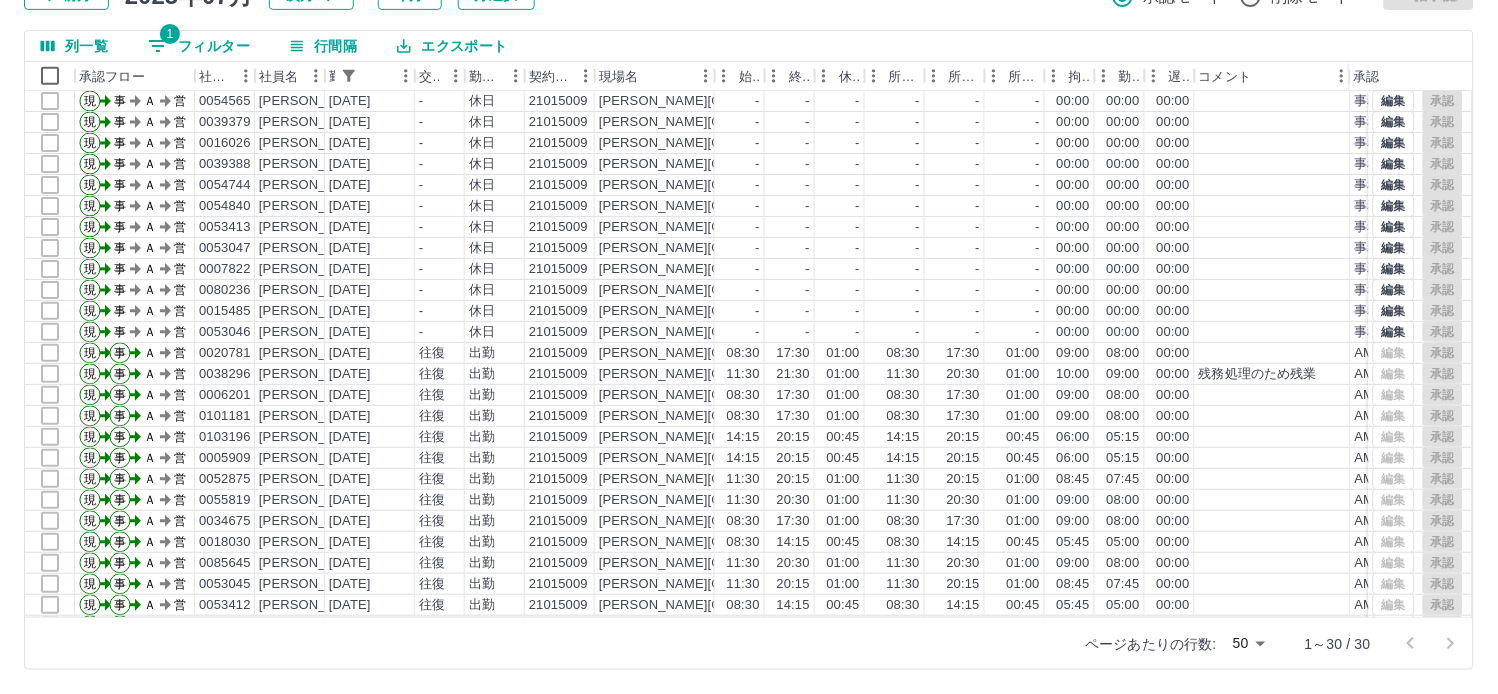 scroll, scrollTop: 0, scrollLeft: 0, axis: both 